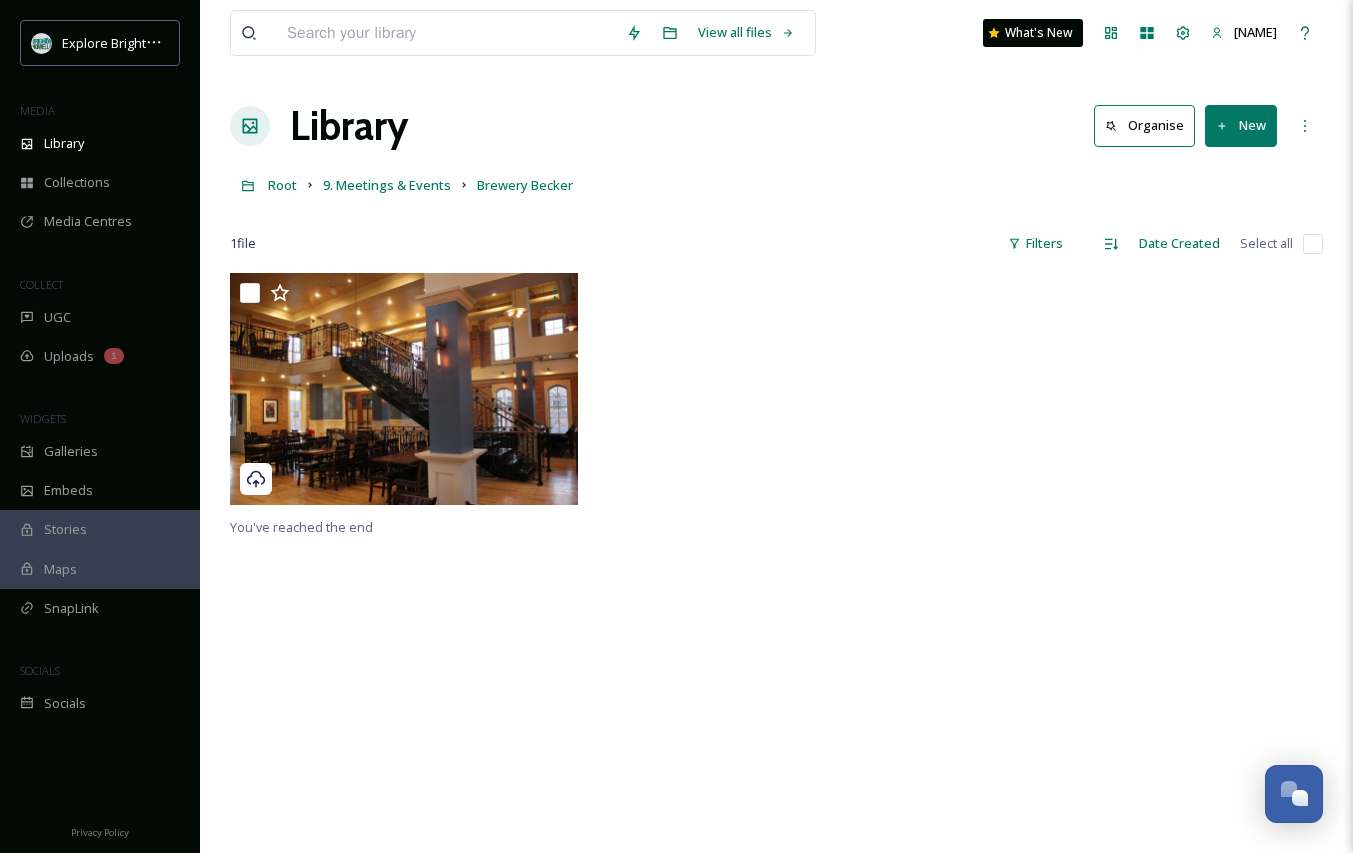 scroll, scrollTop: 0, scrollLeft: 0, axis: both 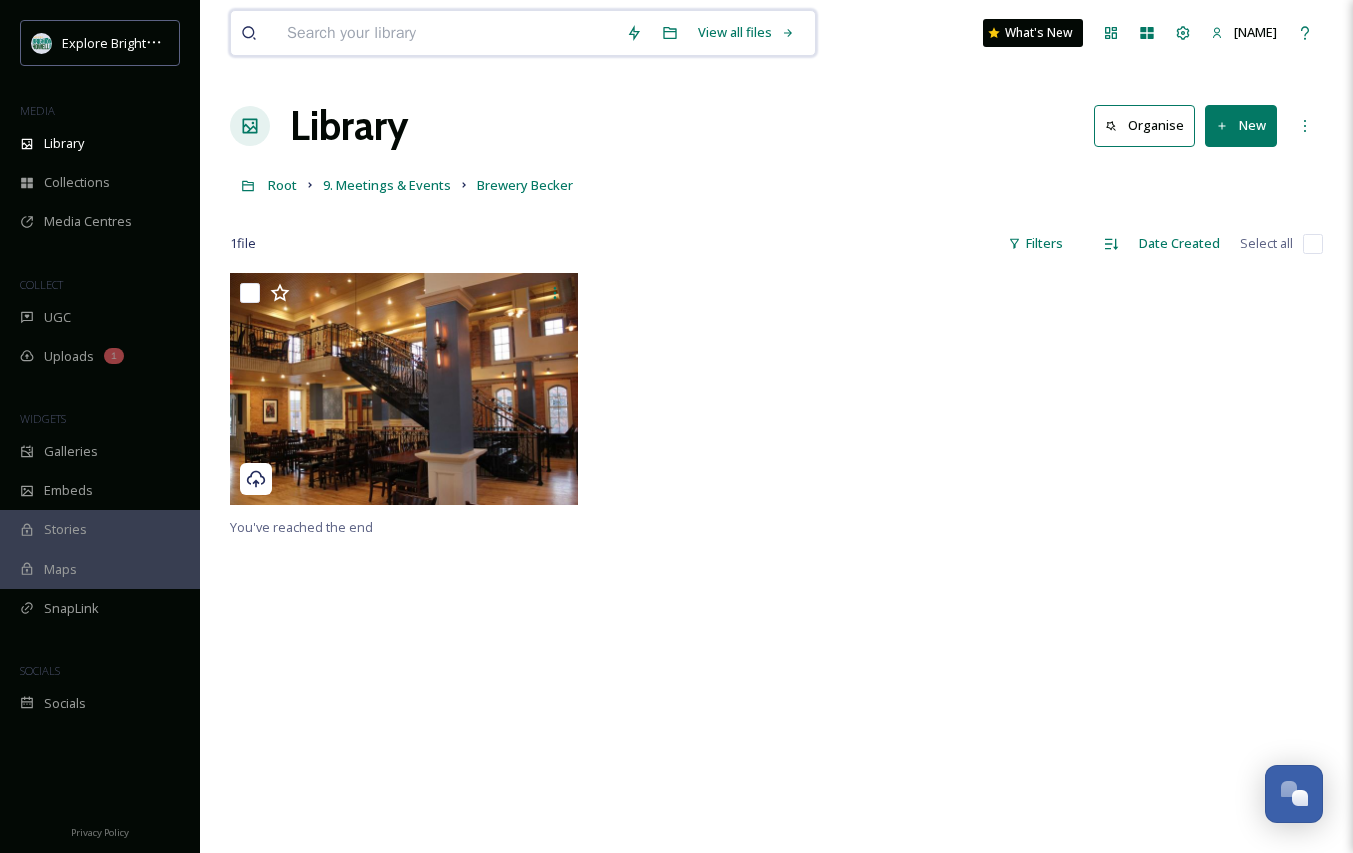 click at bounding box center (446, 33) 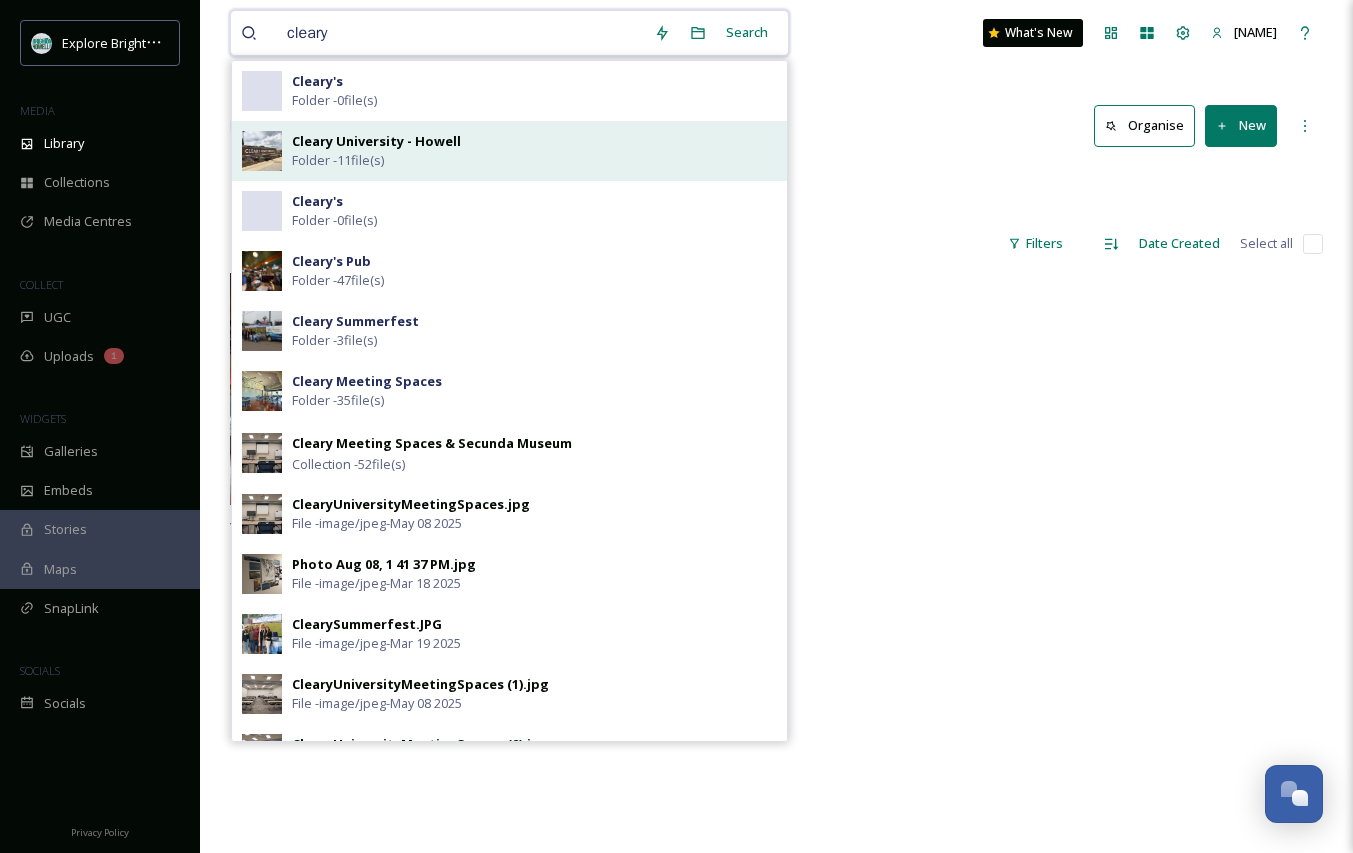 type on "cleary" 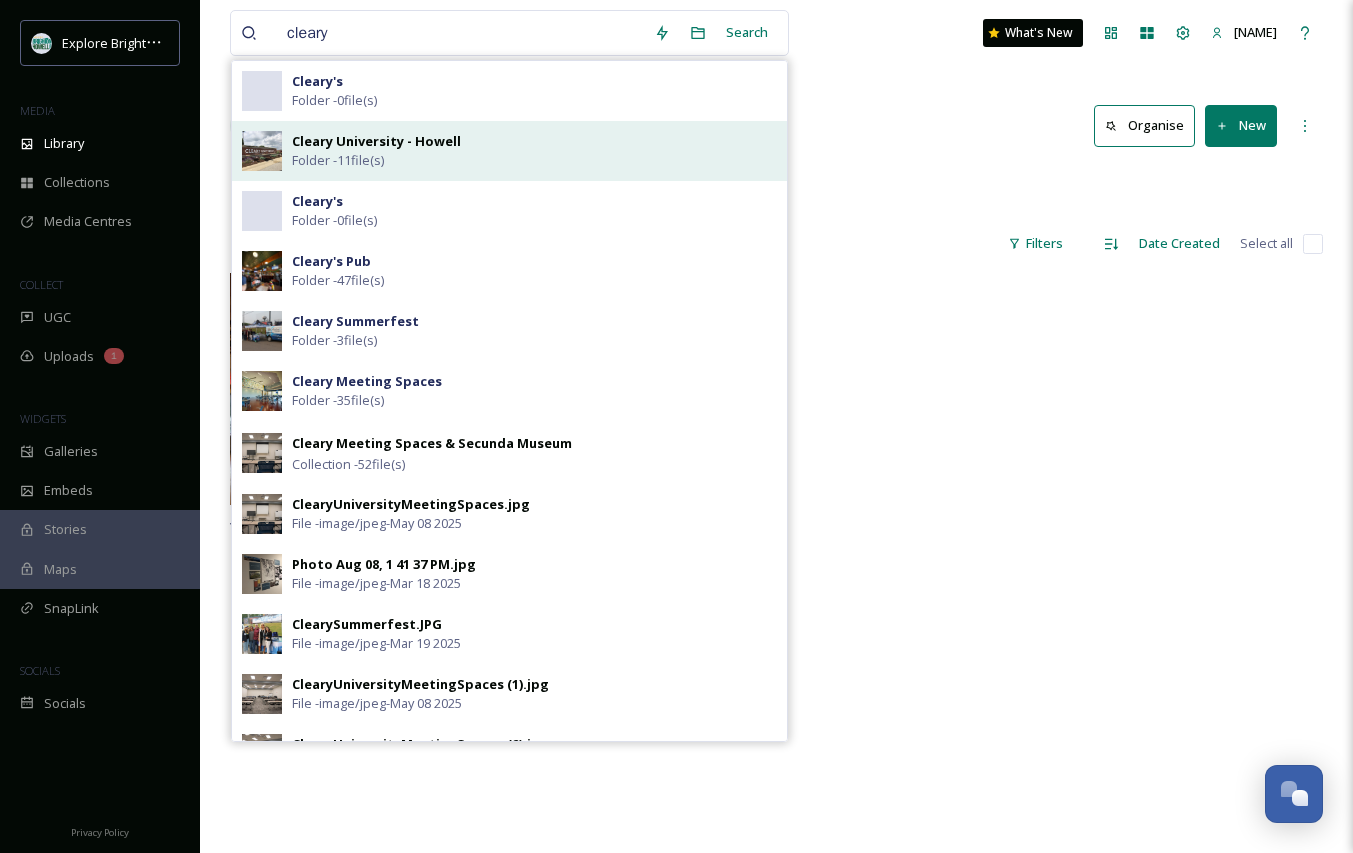click on "Cleary University - Howell Folder  -  11  file(s)" at bounding box center (534, 151) 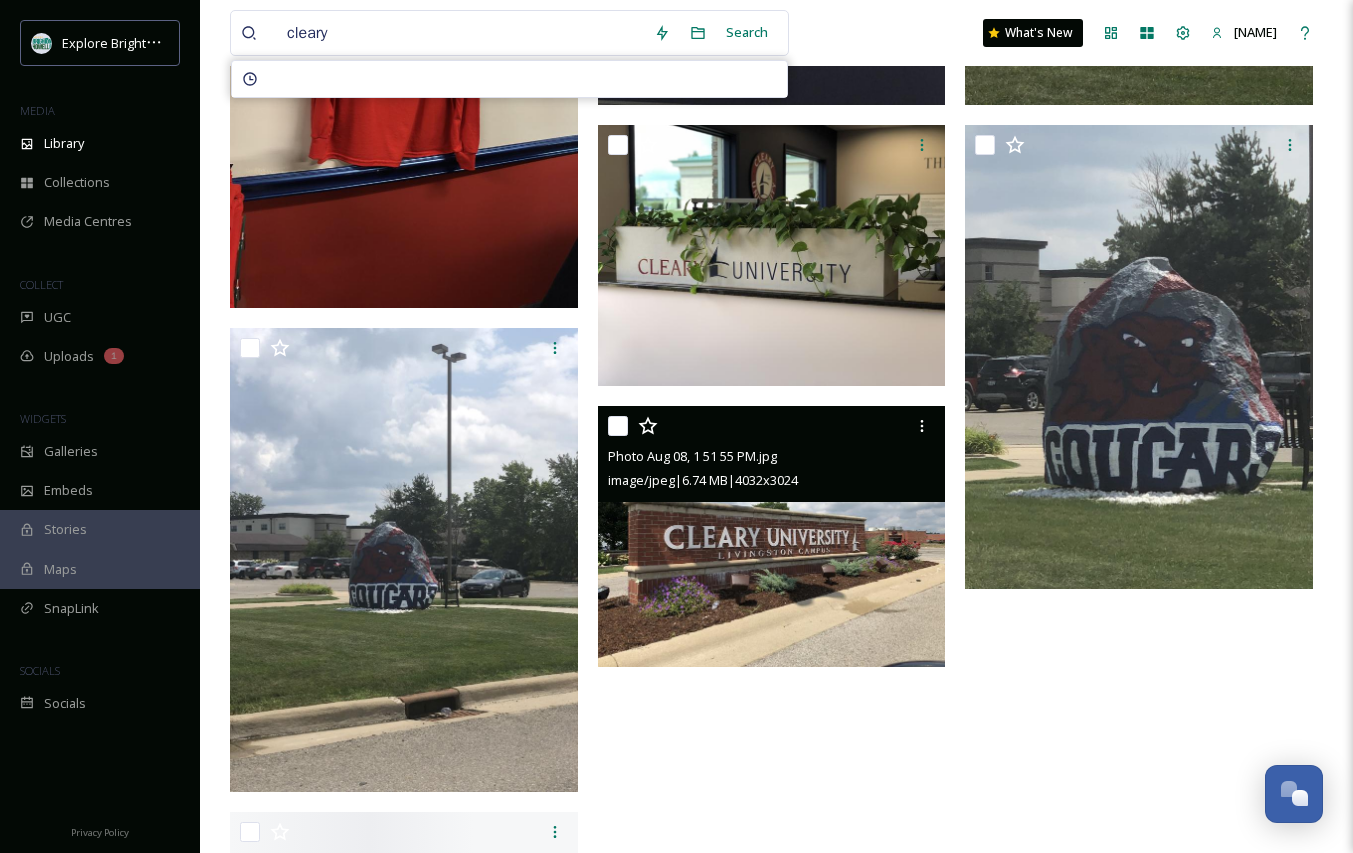 scroll, scrollTop: 968, scrollLeft: 0, axis: vertical 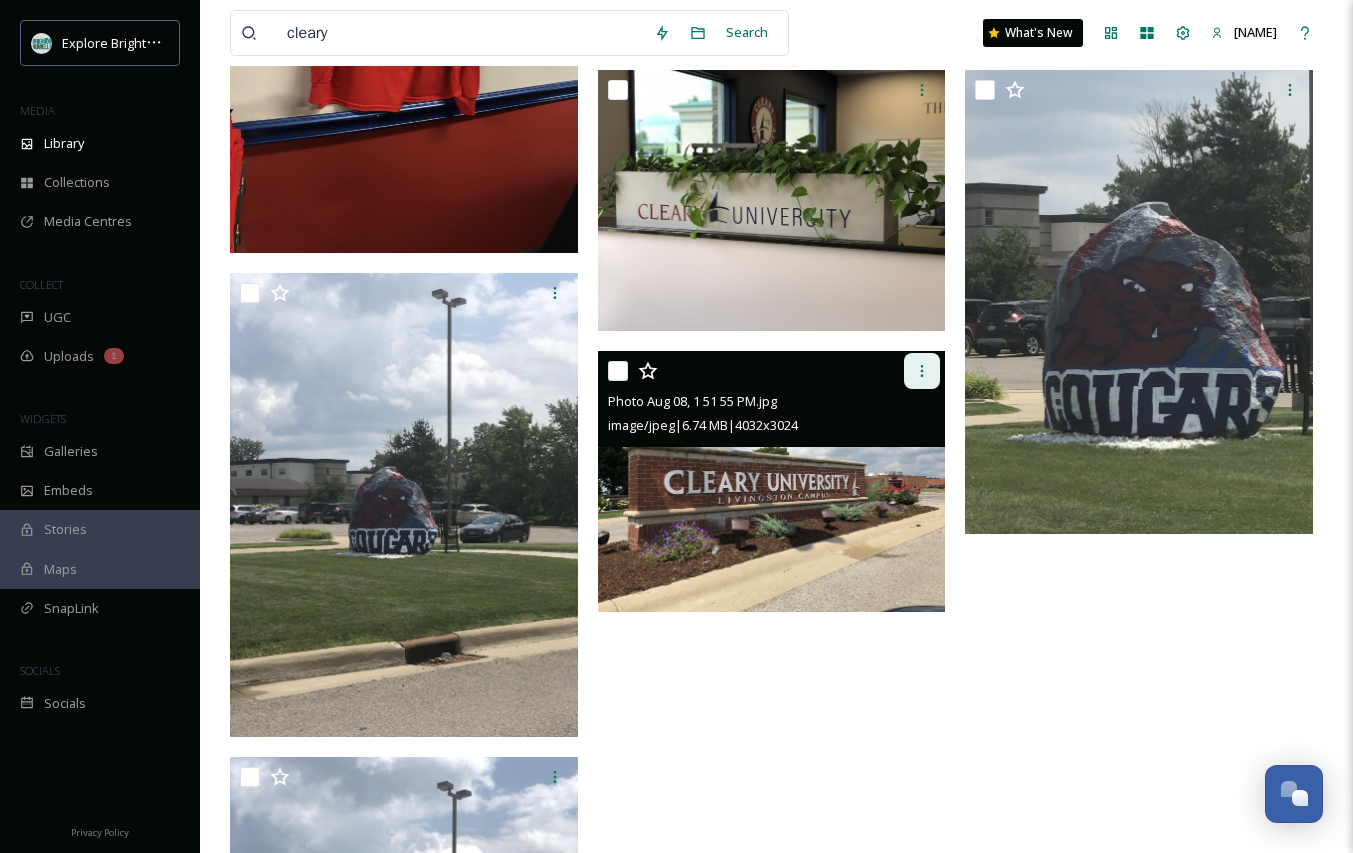 click at bounding box center (922, 371) 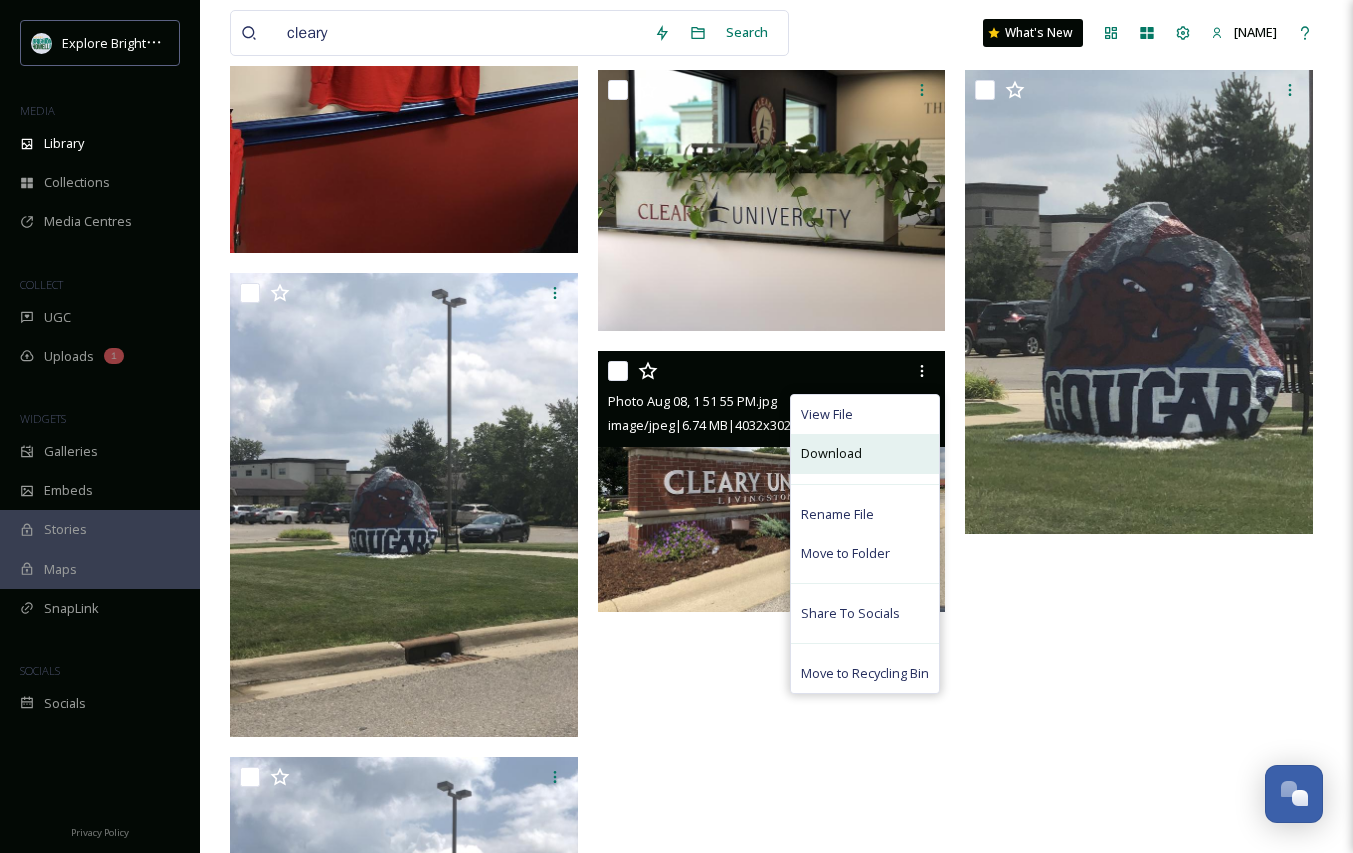 click on "Download" at bounding box center [865, 453] 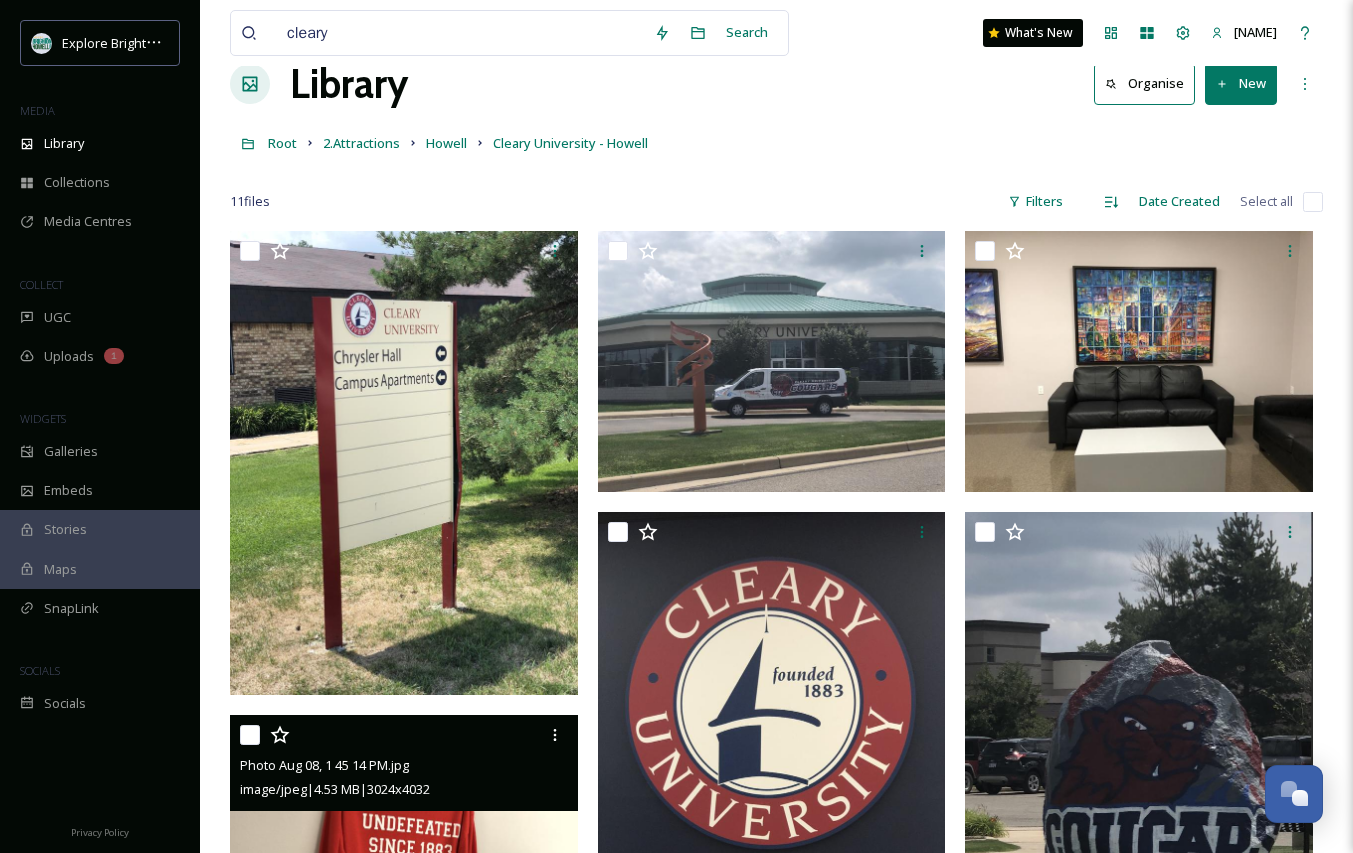 scroll, scrollTop: 0, scrollLeft: 0, axis: both 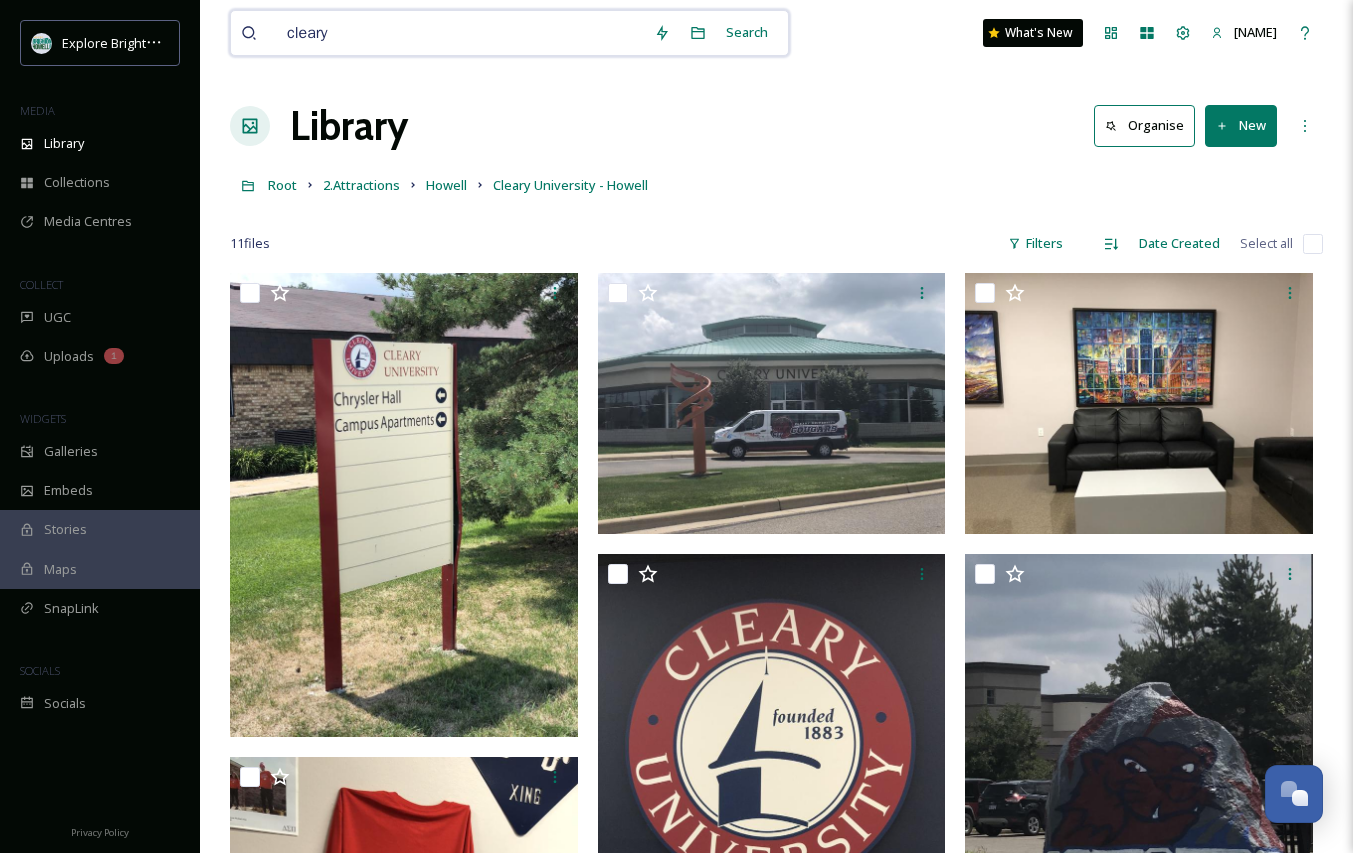 drag, startPoint x: 405, startPoint y: 40, endPoint x: 228, endPoint y: 38, distance: 177.01129 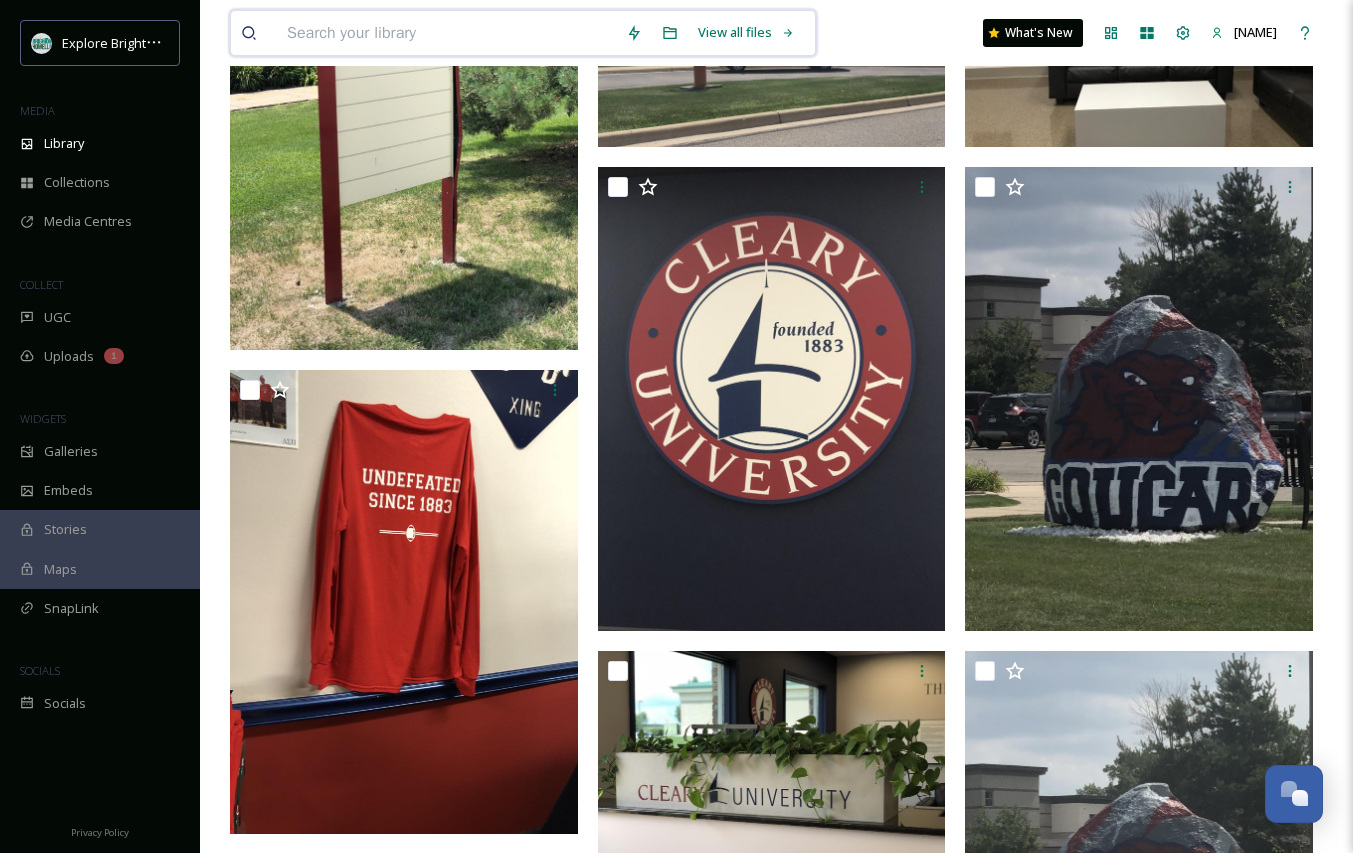 scroll, scrollTop: 0, scrollLeft: 0, axis: both 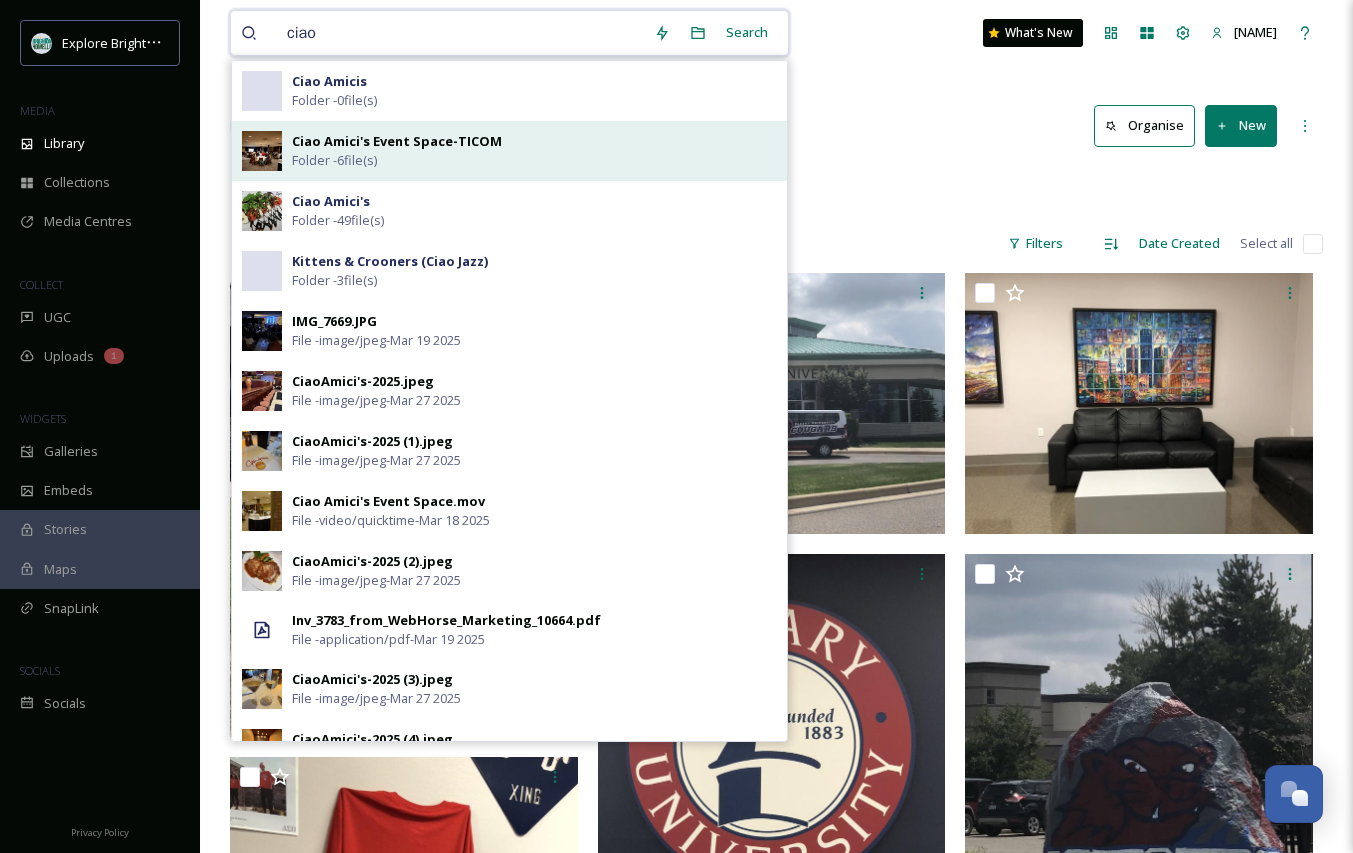 type on "ciao" 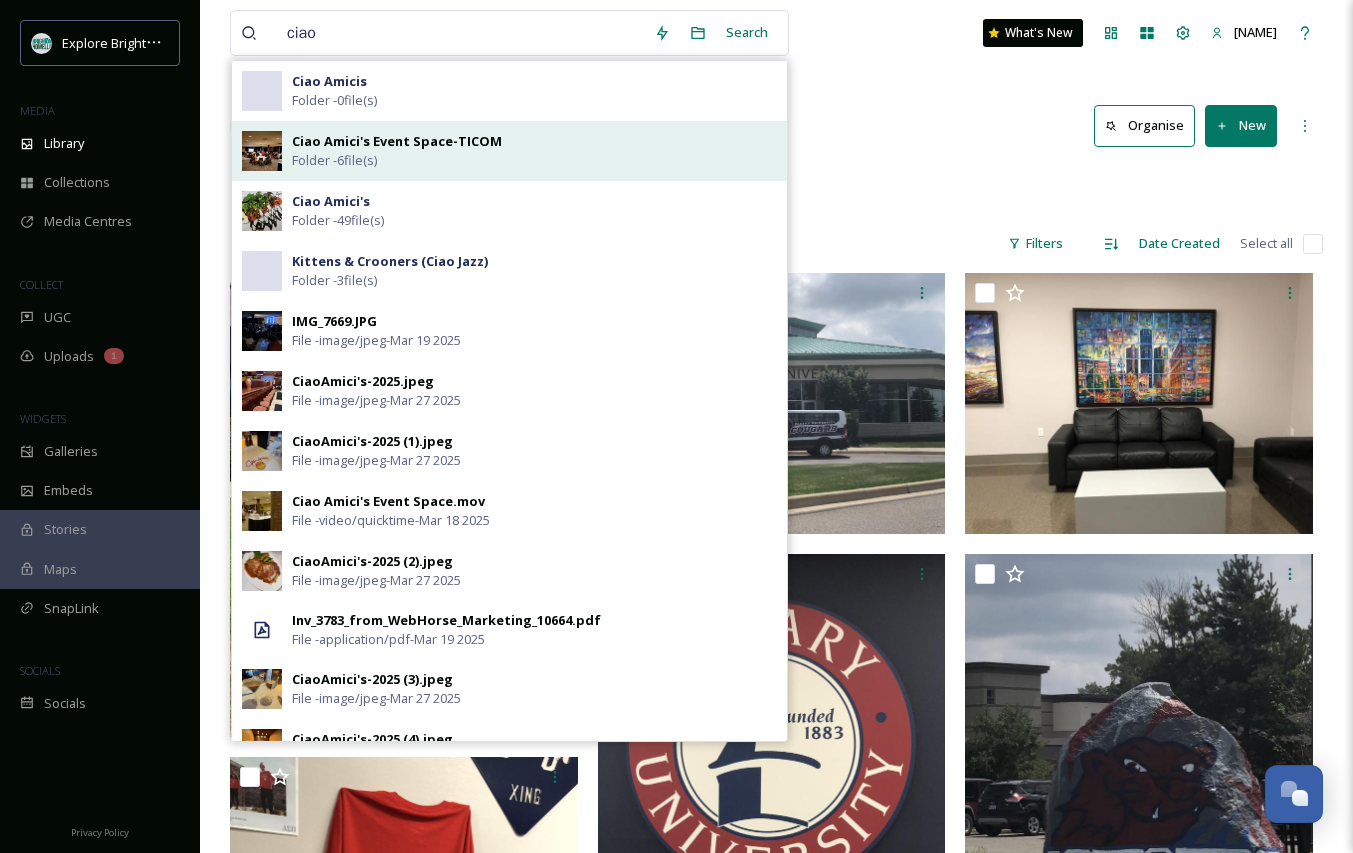 click on "Ciao Amici's Event Space-TICOM" at bounding box center (397, 141) 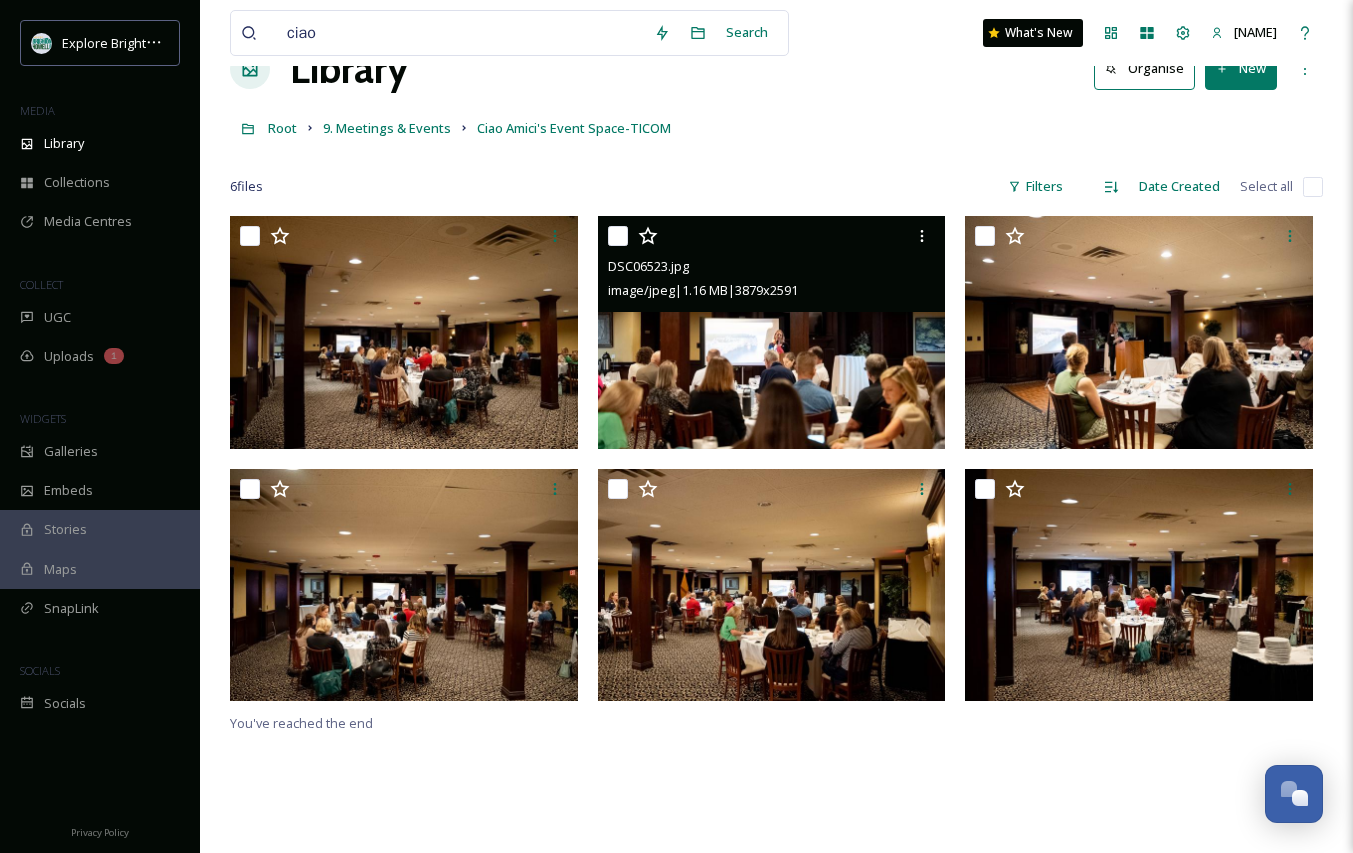 scroll, scrollTop: 58, scrollLeft: 0, axis: vertical 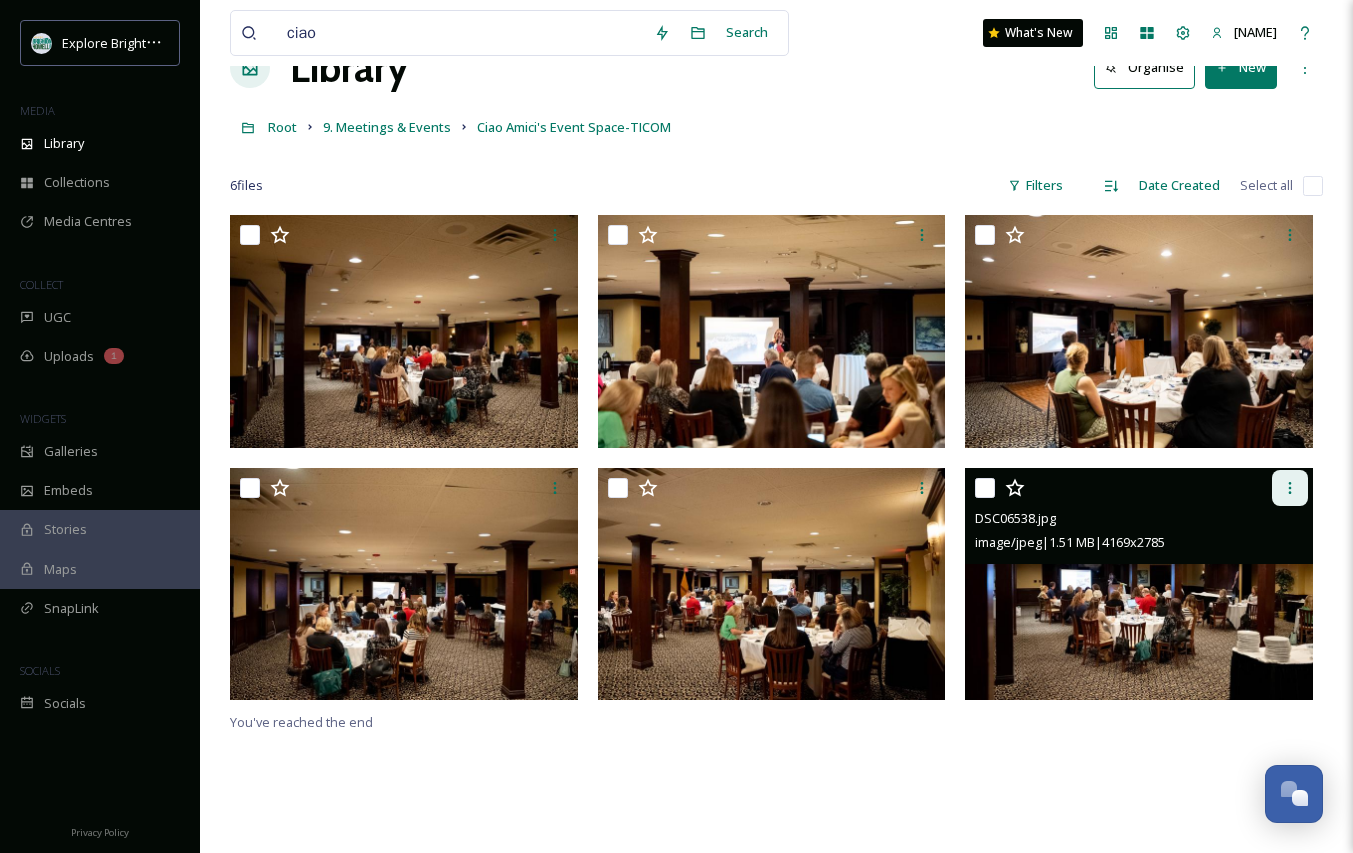 click 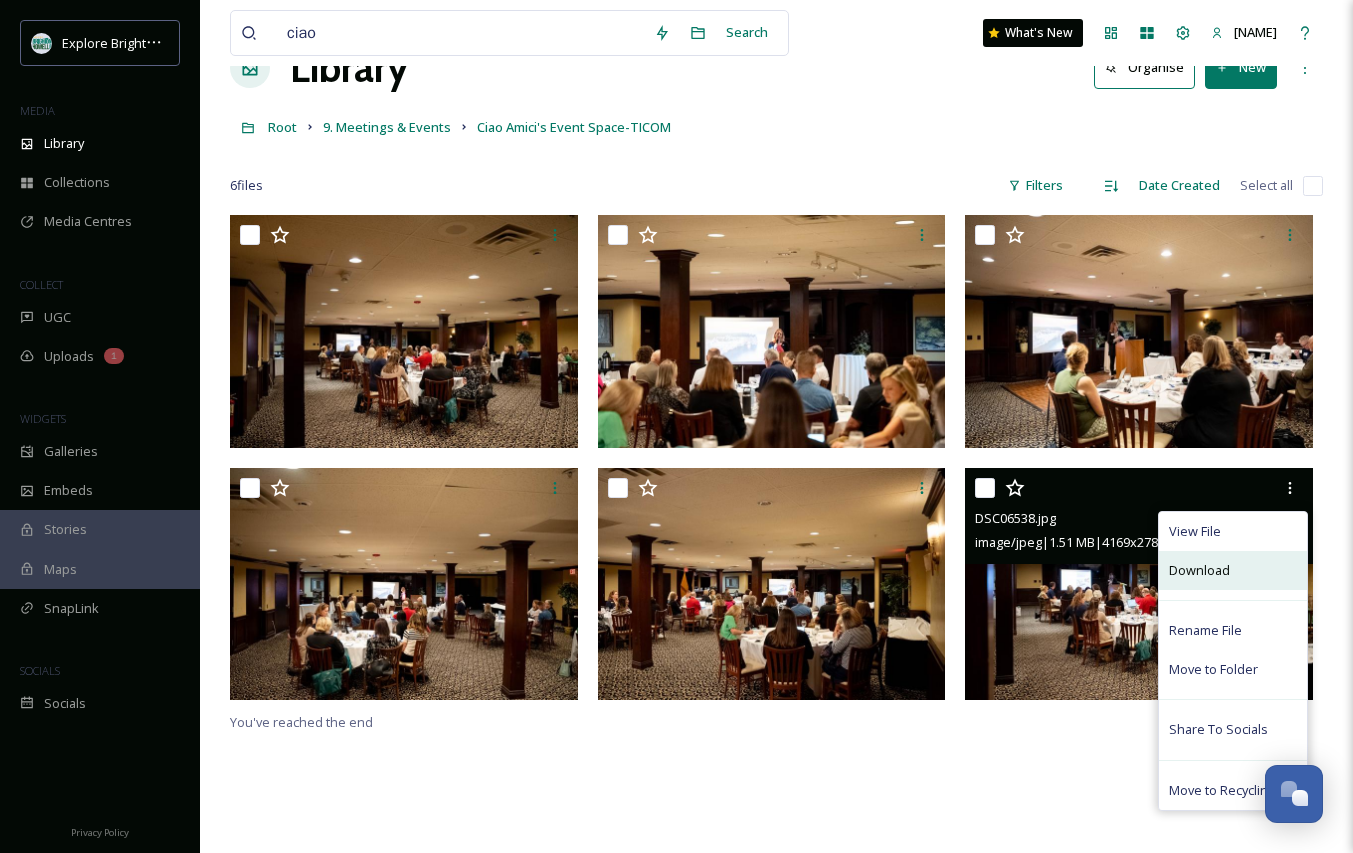 click on "Download" at bounding box center (1233, 570) 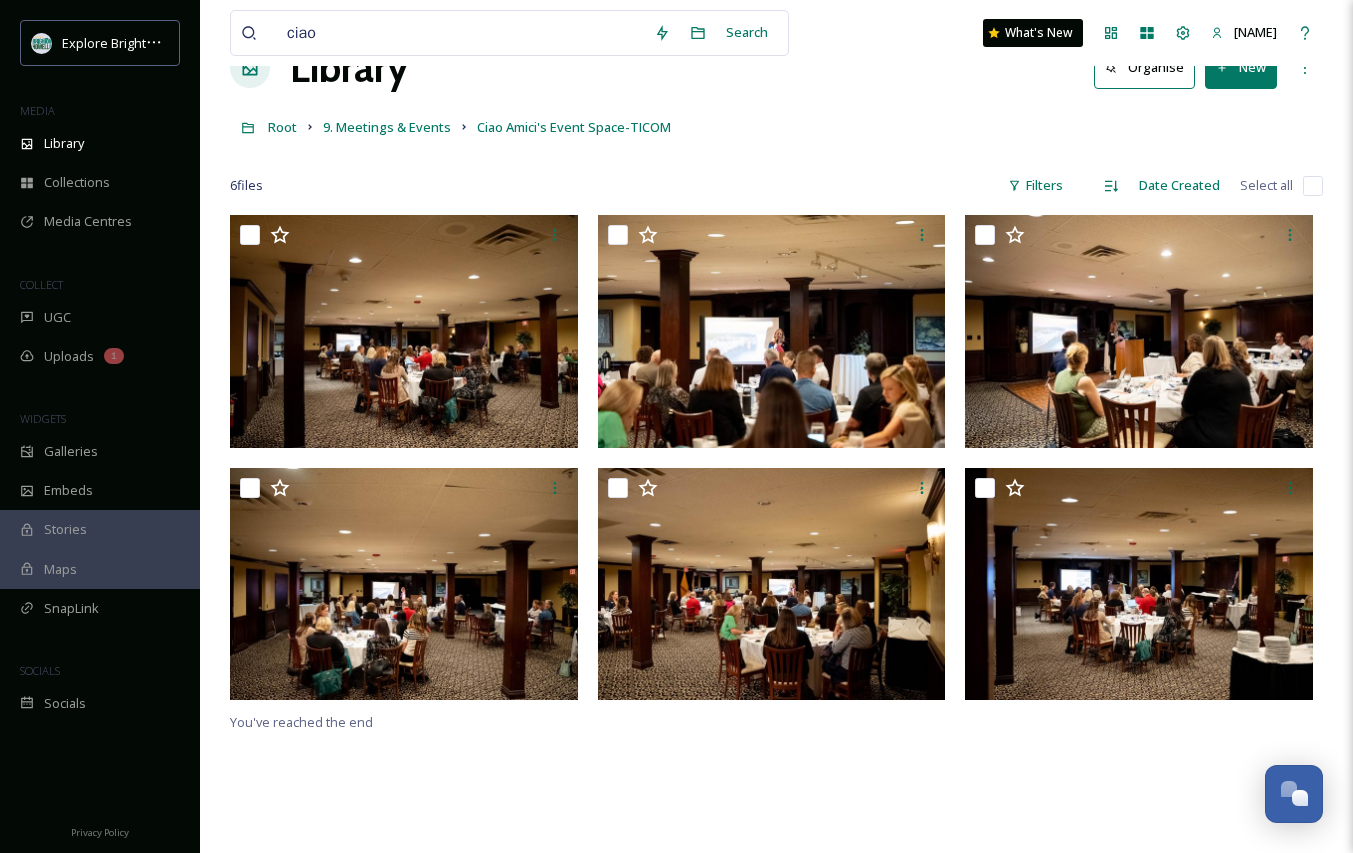 click at bounding box center [776, 156] 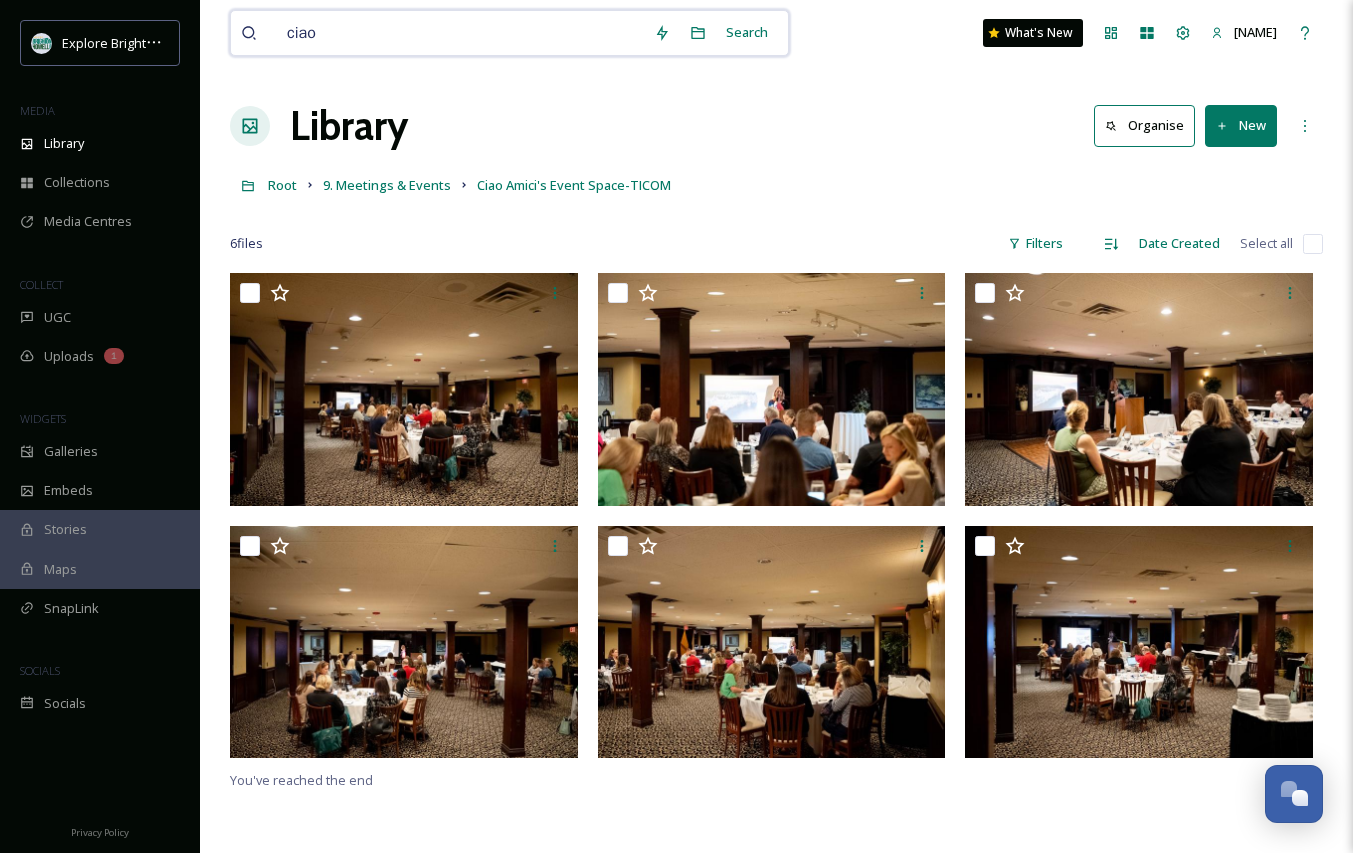 click on "ciao" at bounding box center (460, 33) 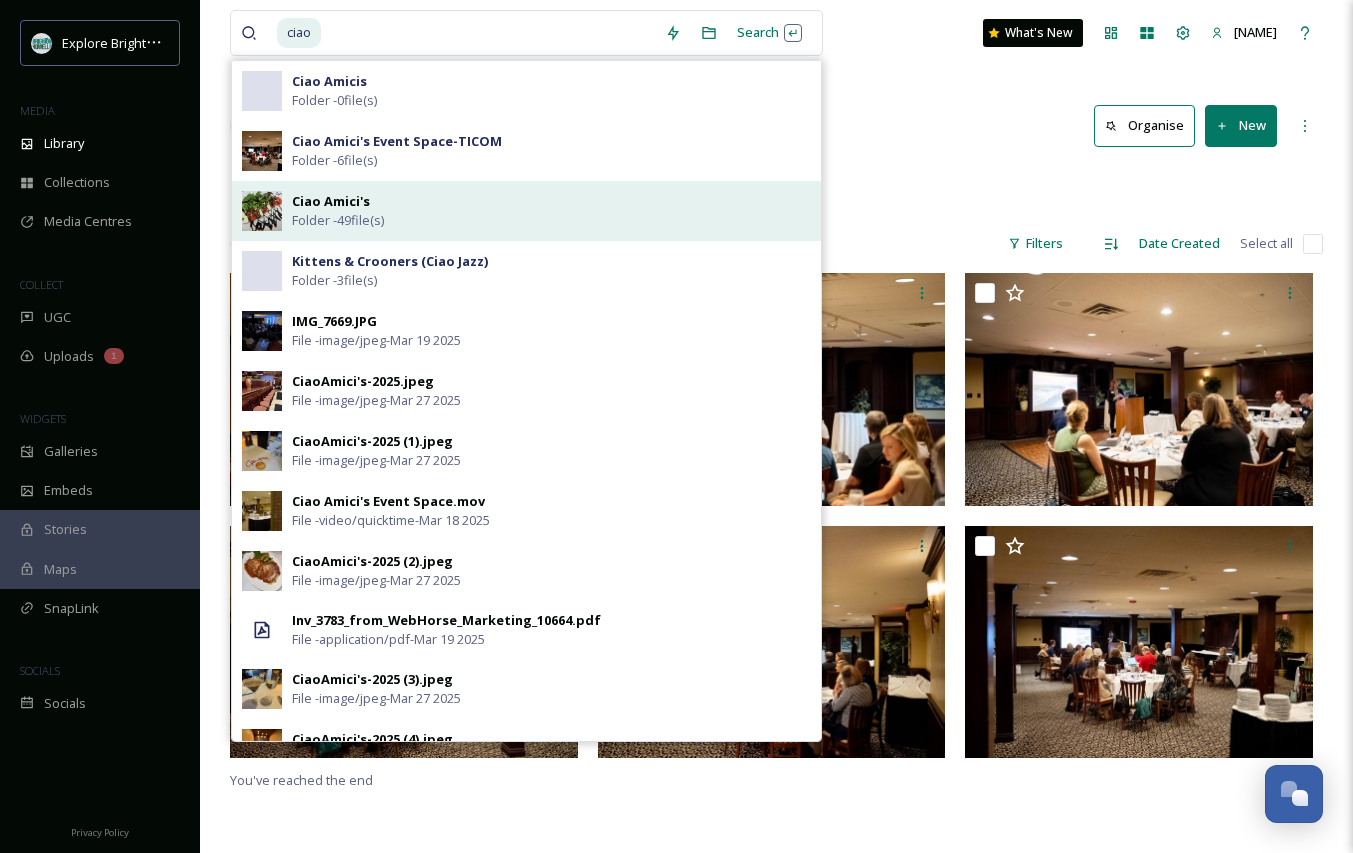 click on "Ciao Amici's Folder  -  49  file(s)" at bounding box center (551, 211) 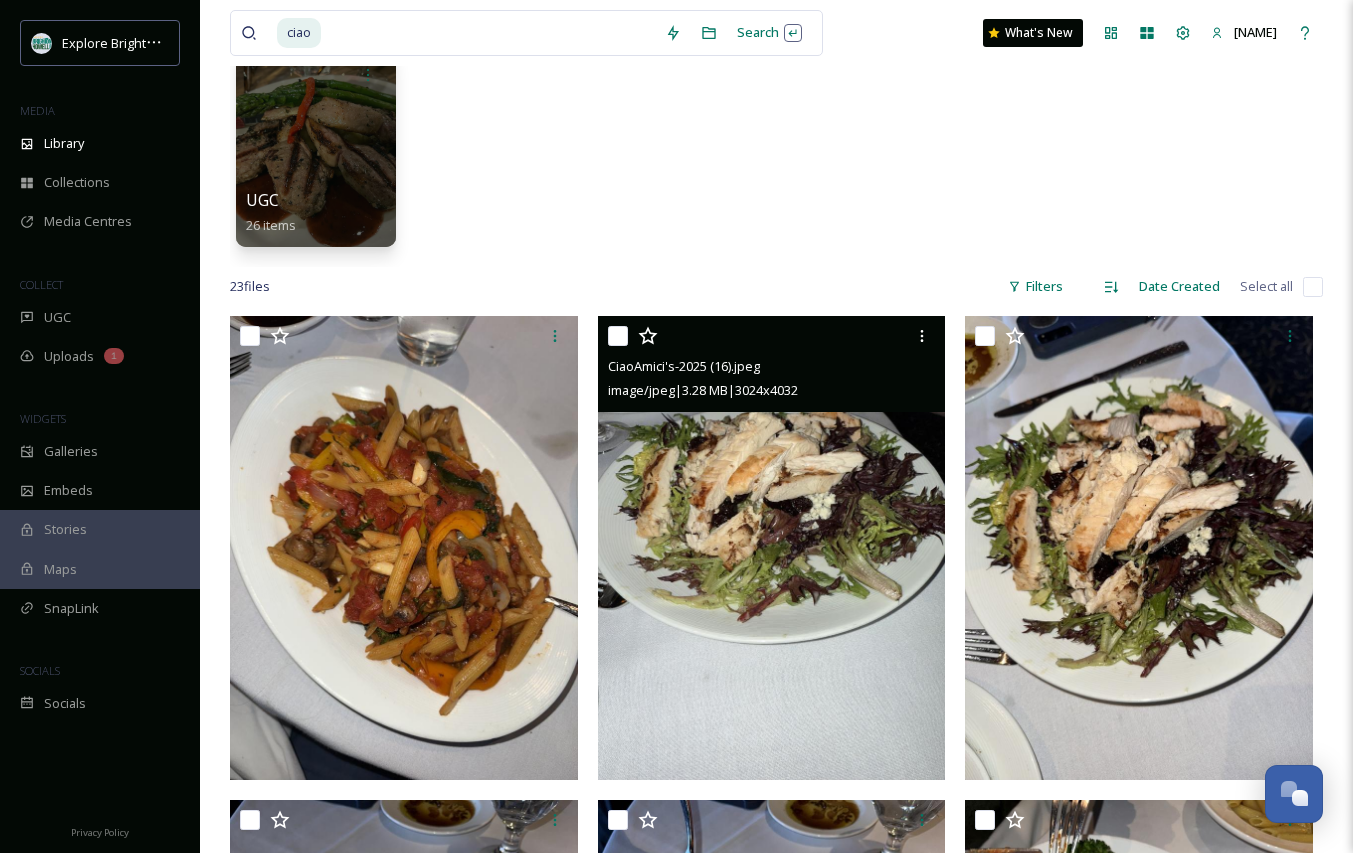 scroll, scrollTop: 0, scrollLeft: 0, axis: both 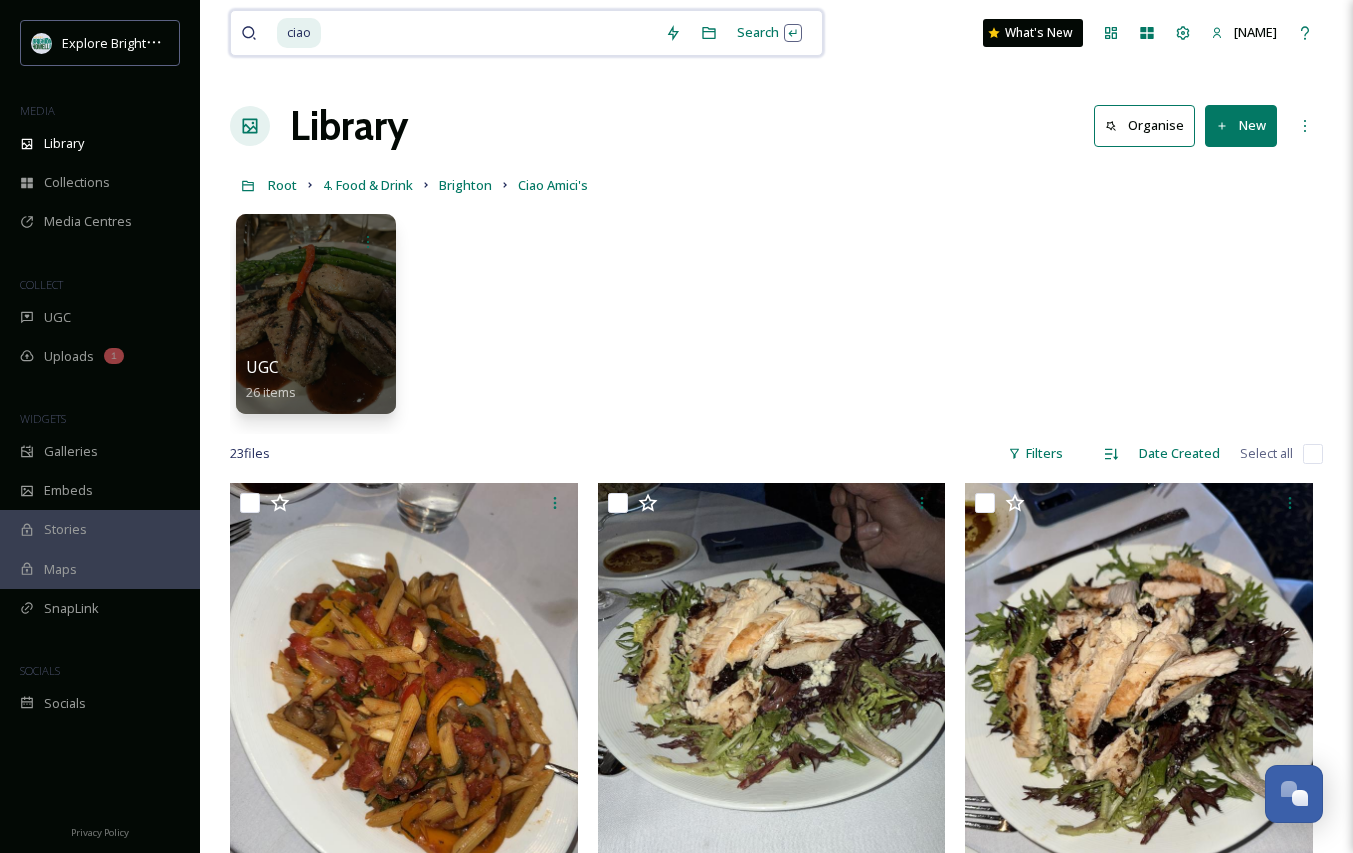 click at bounding box center [489, 33] 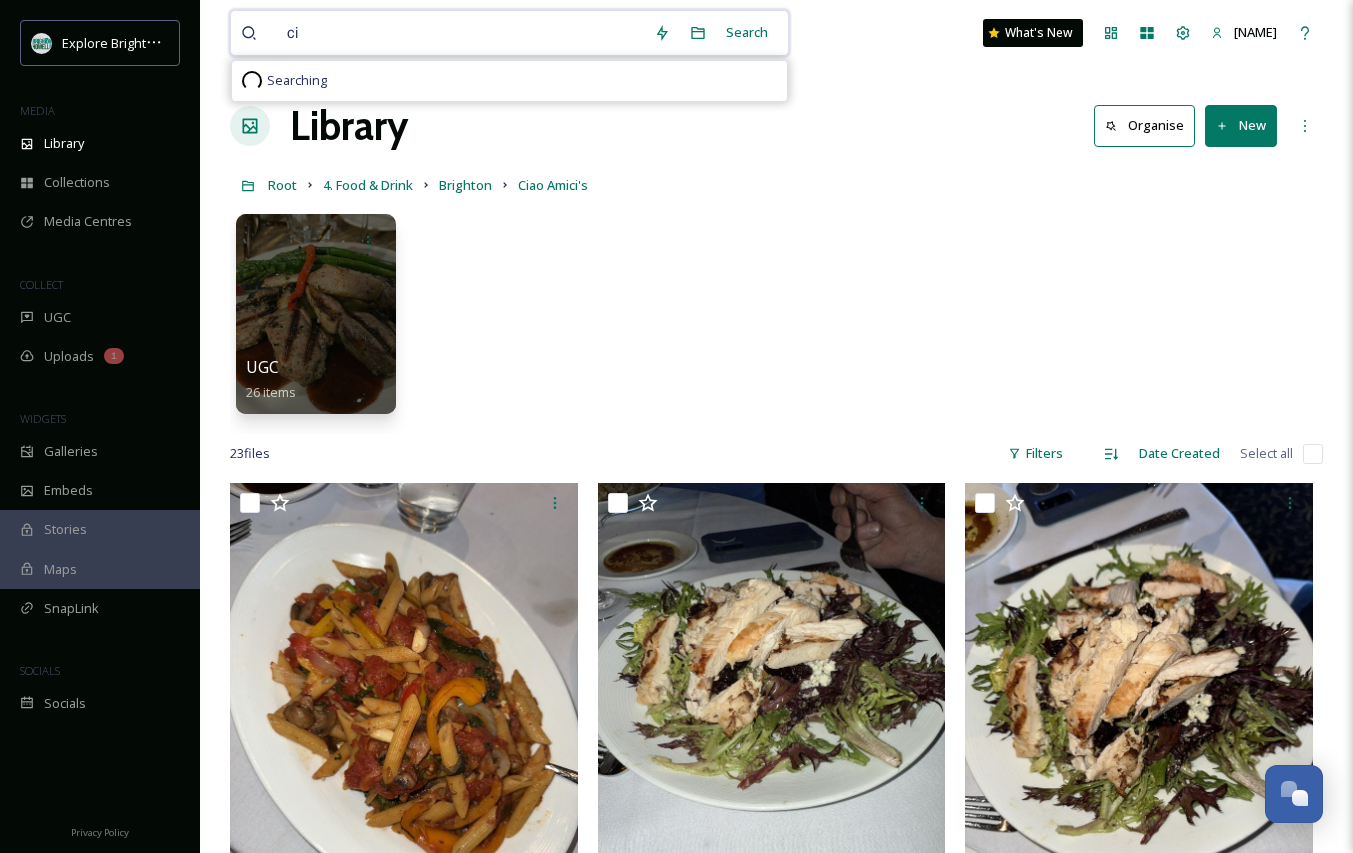type on "c" 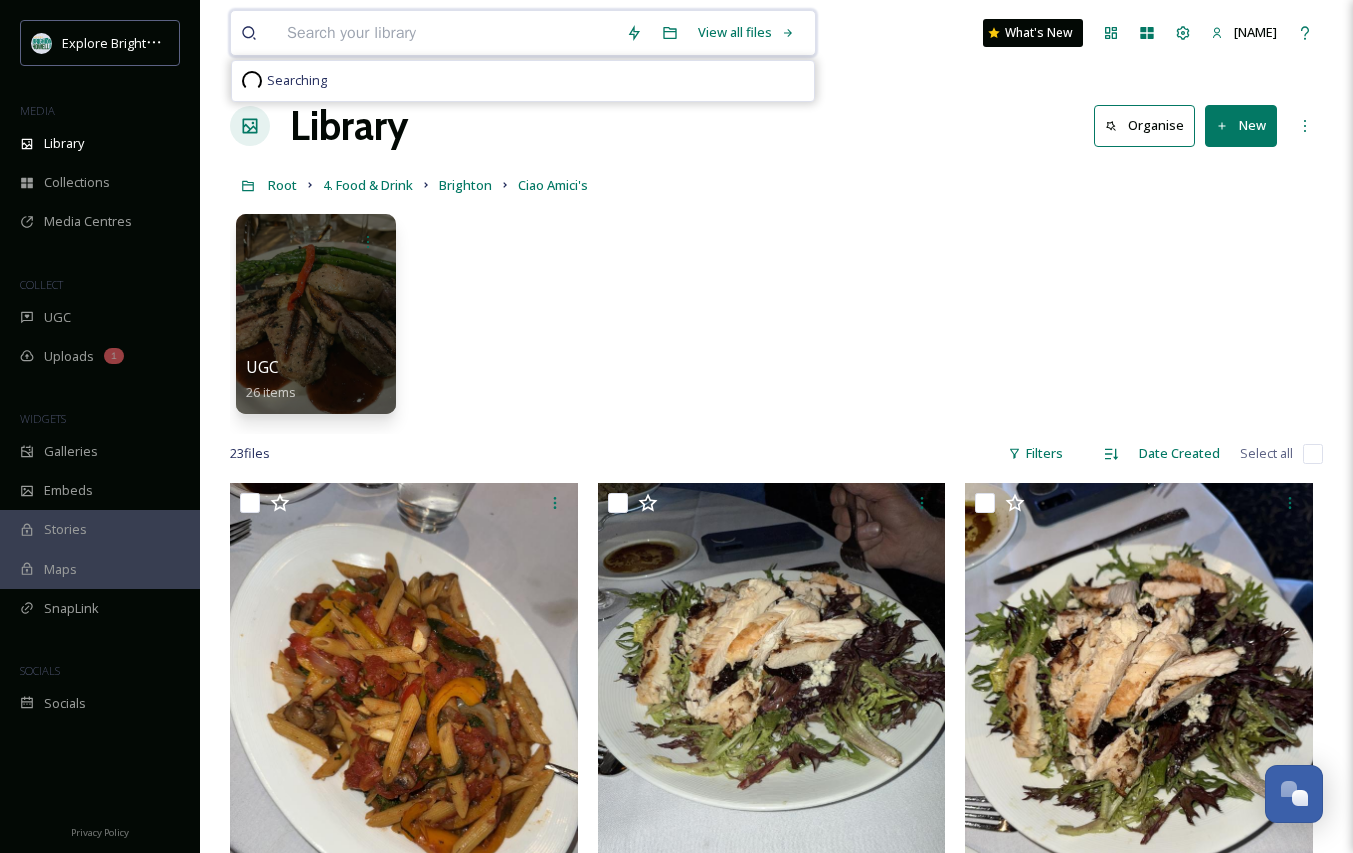 type on "r" 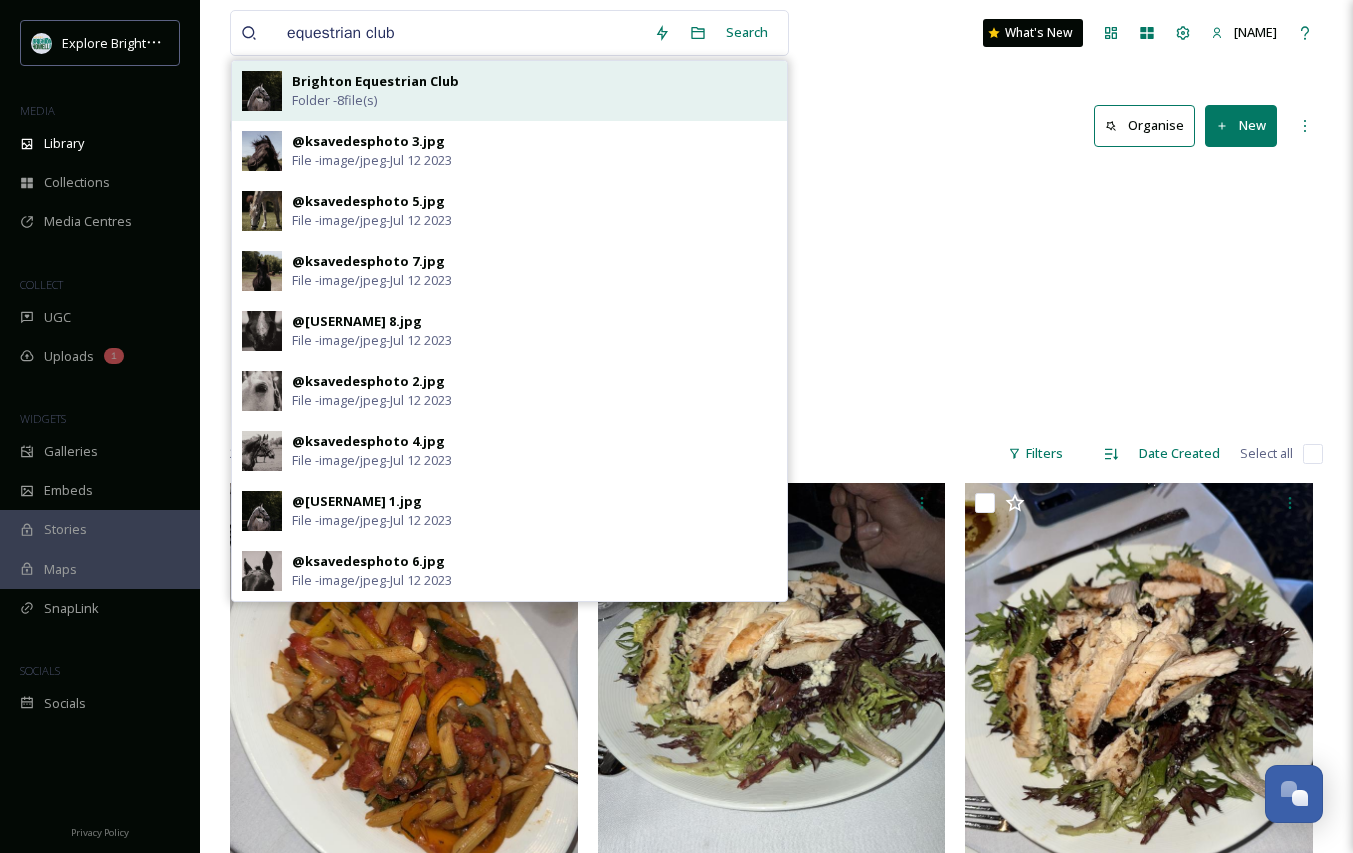 click on "Brighton Equestrian Club Folder  -  8  file(s)" at bounding box center (534, 91) 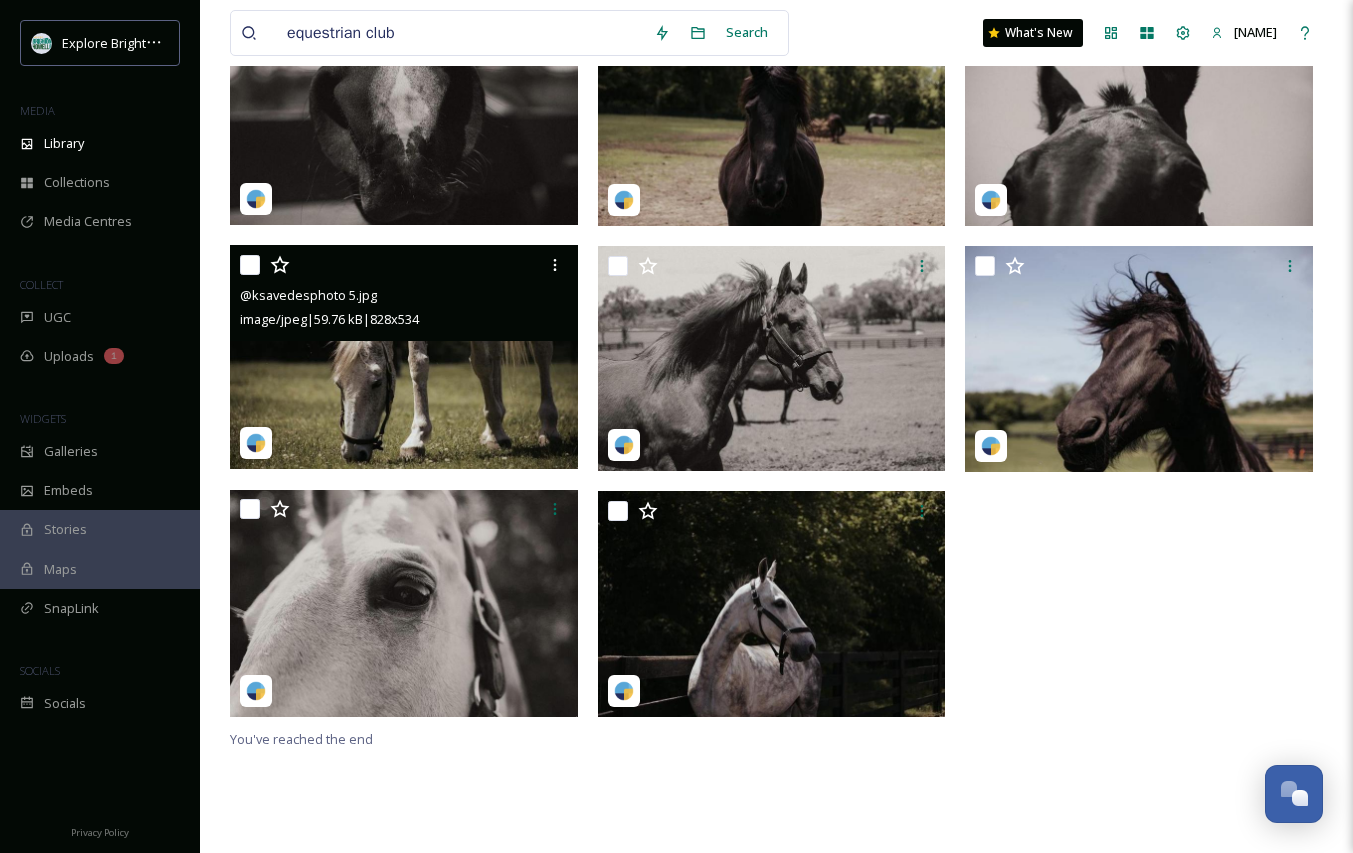 scroll, scrollTop: 0, scrollLeft: 0, axis: both 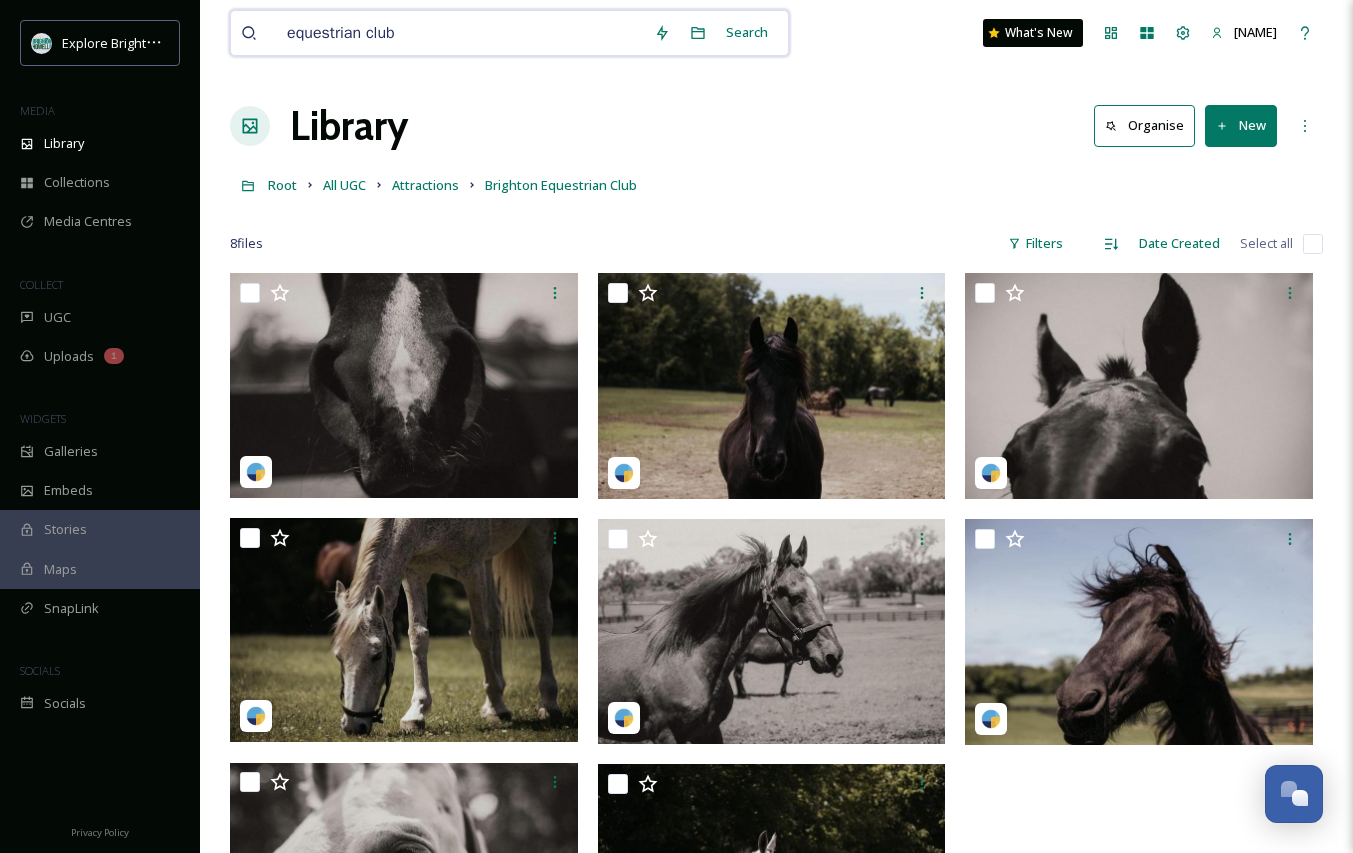 click on "equestrian club" at bounding box center (460, 33) 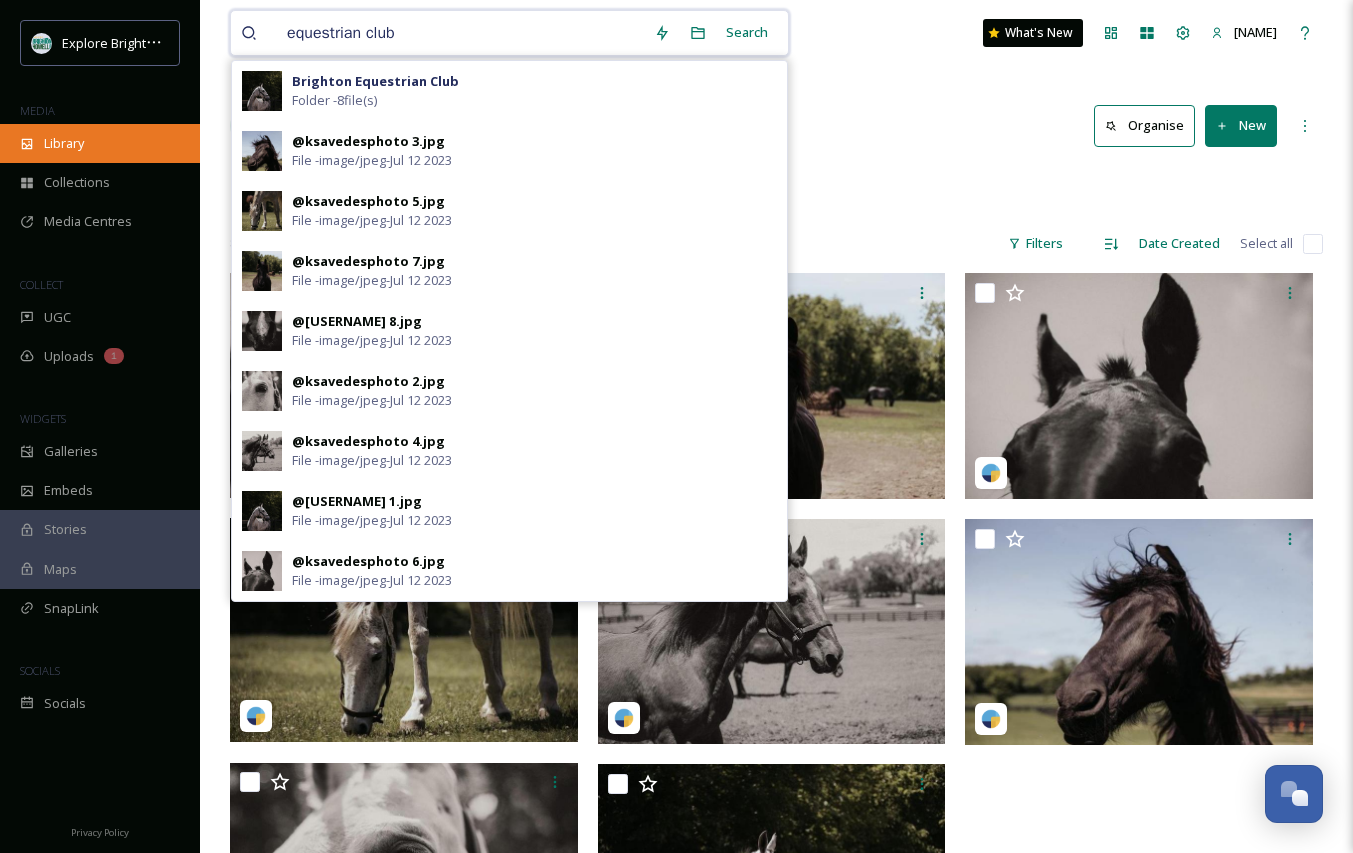 type on "equestrian club" 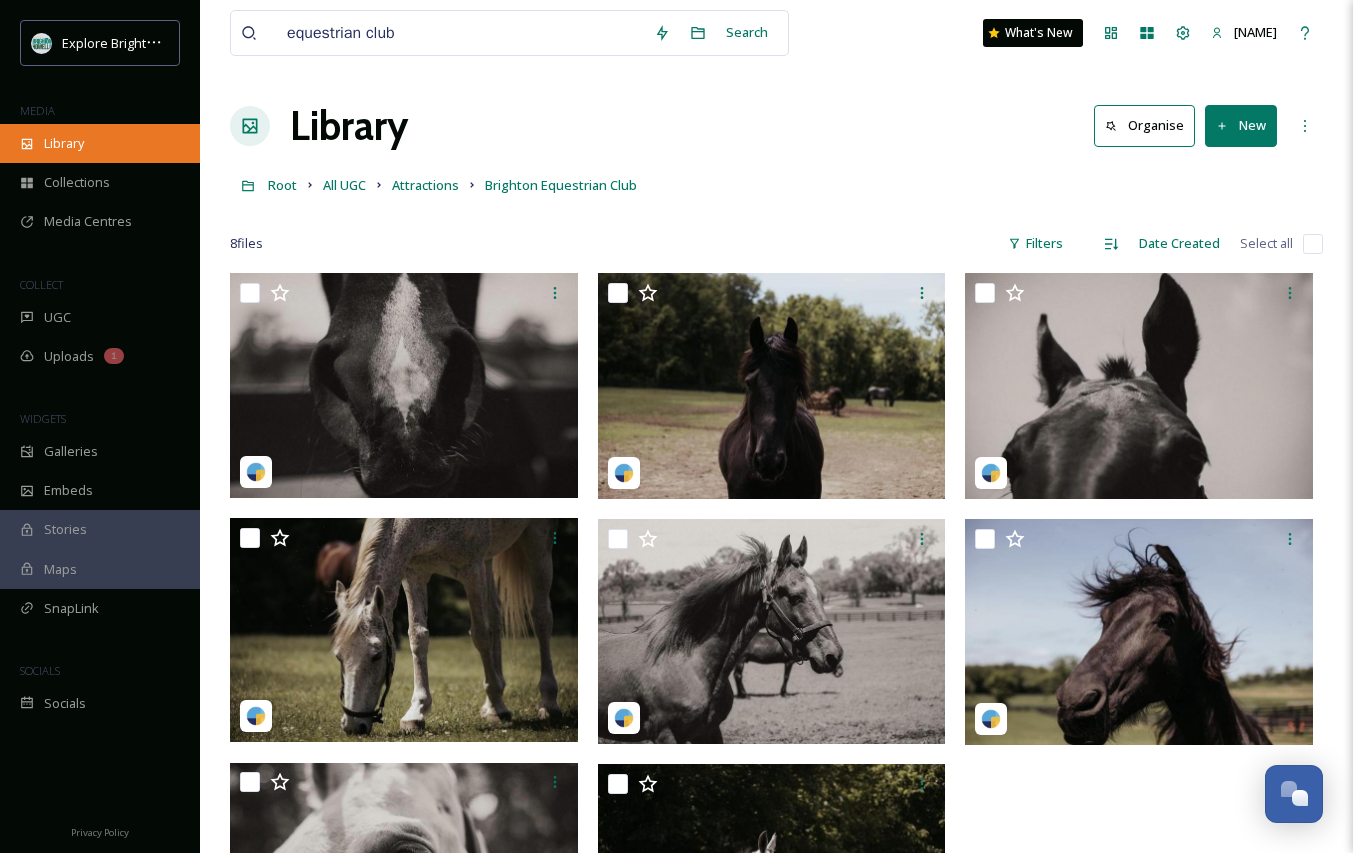 click on "Library" at bounding box center [100, 143] 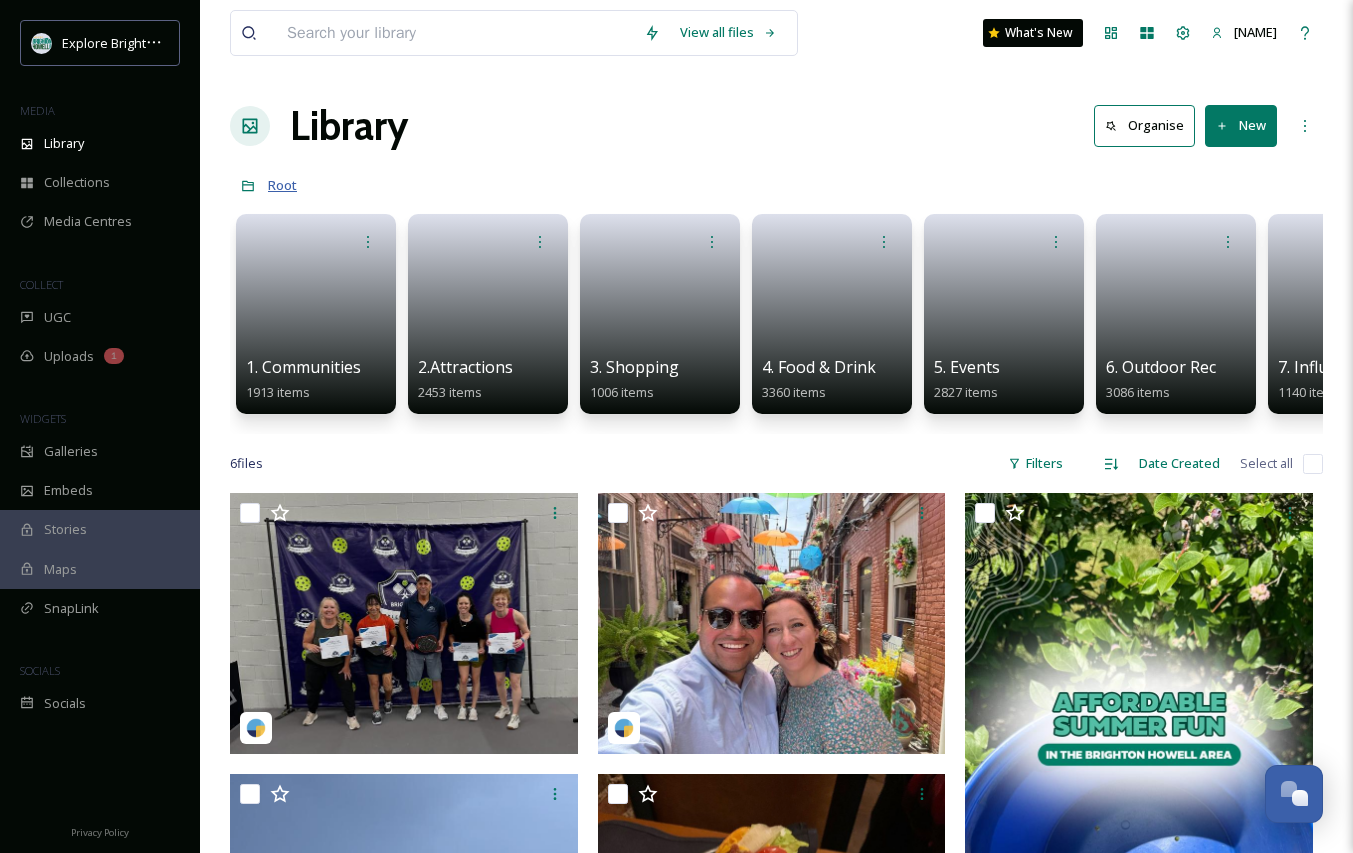 click on "Root" at bounding box center [282, 185] 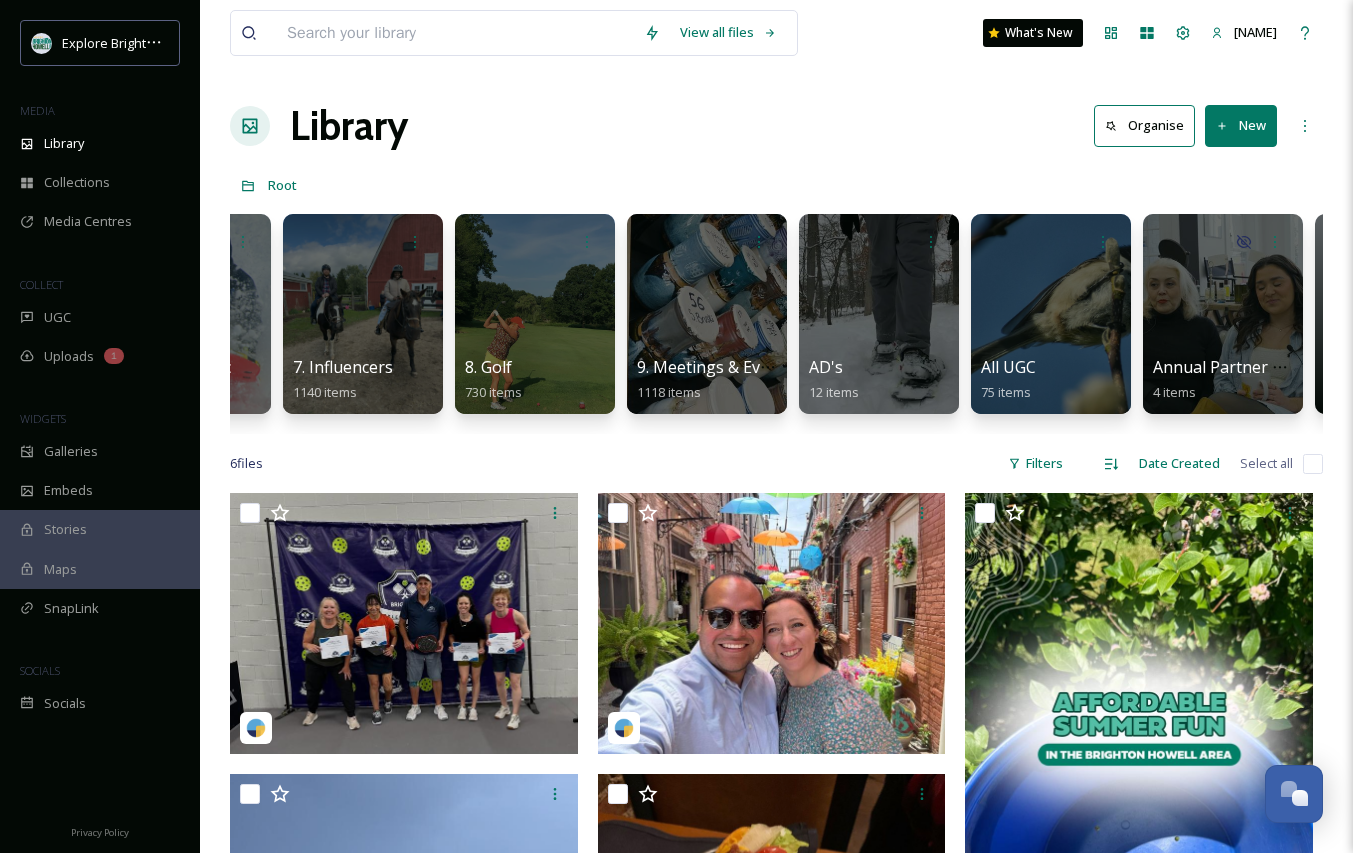 scroll, scrollTop: 0, scrollLeft: 992, axis: horizontal 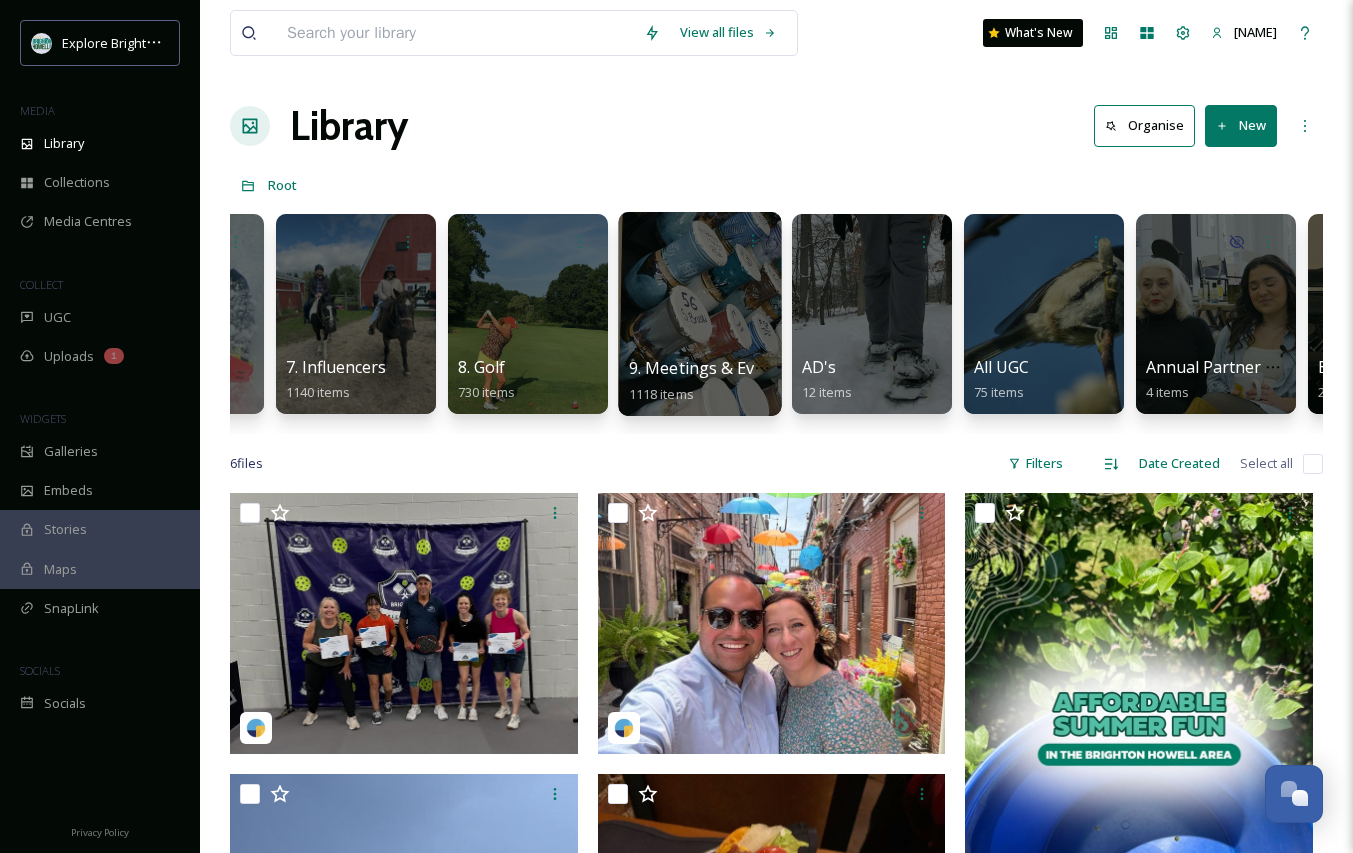 click at bounding box center [699, 314] 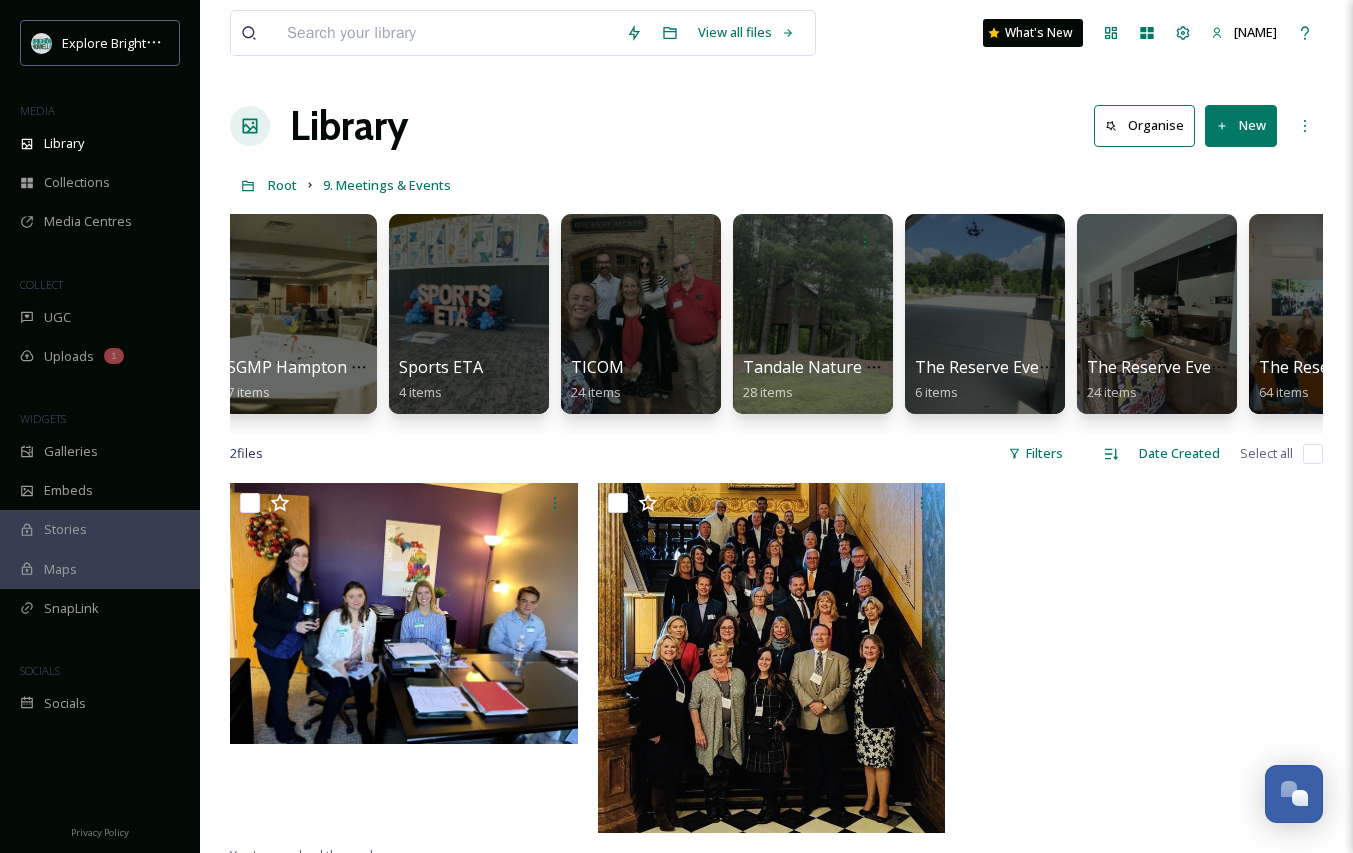 scroll, scrollTop: 0, scrollLeft: 4968, axis: horizontal 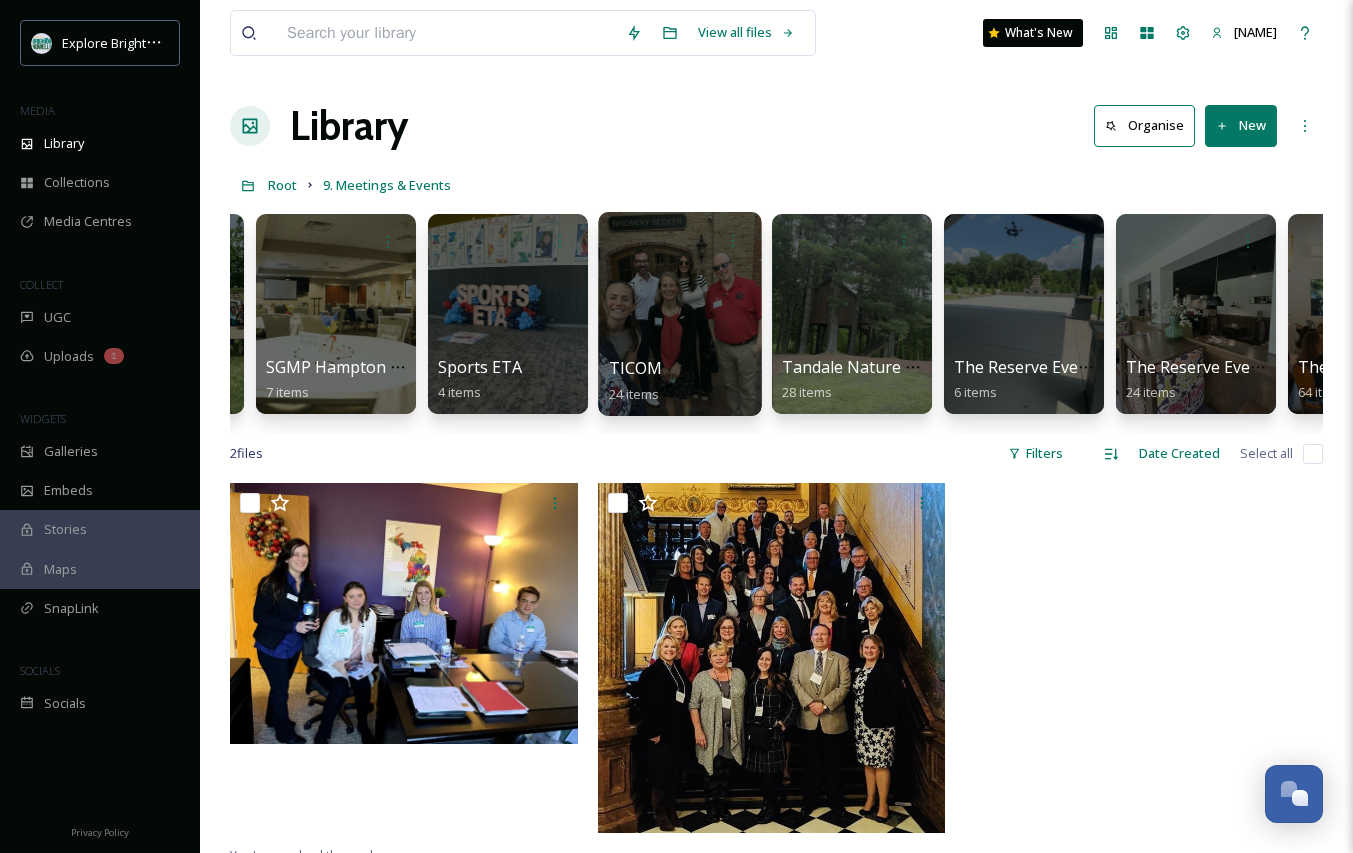 click at bounding box center (679, 314) 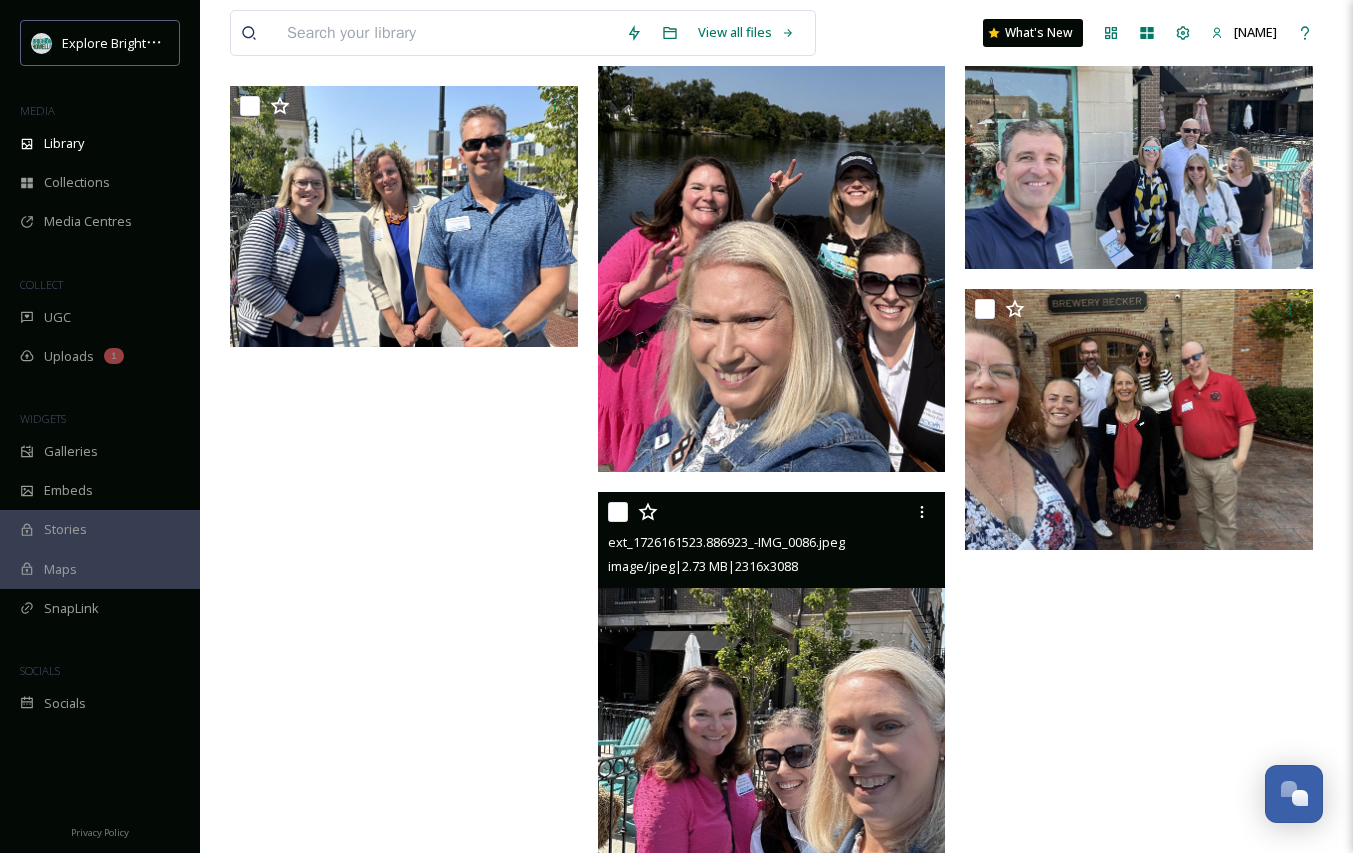 scroll, scrollTop: 3306, scrollLeft: 0, axis: vertical 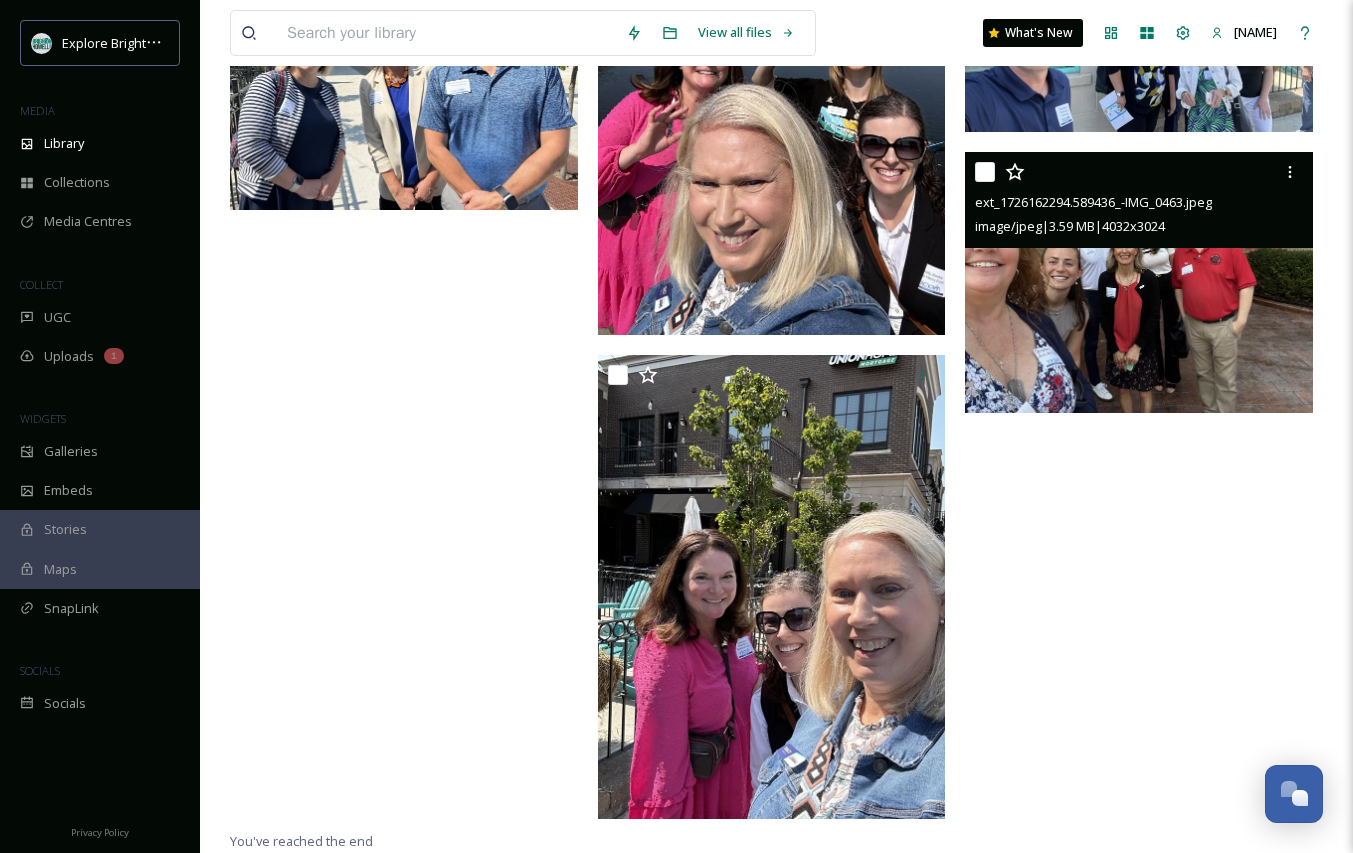 click at bounding box center (1139, 282) 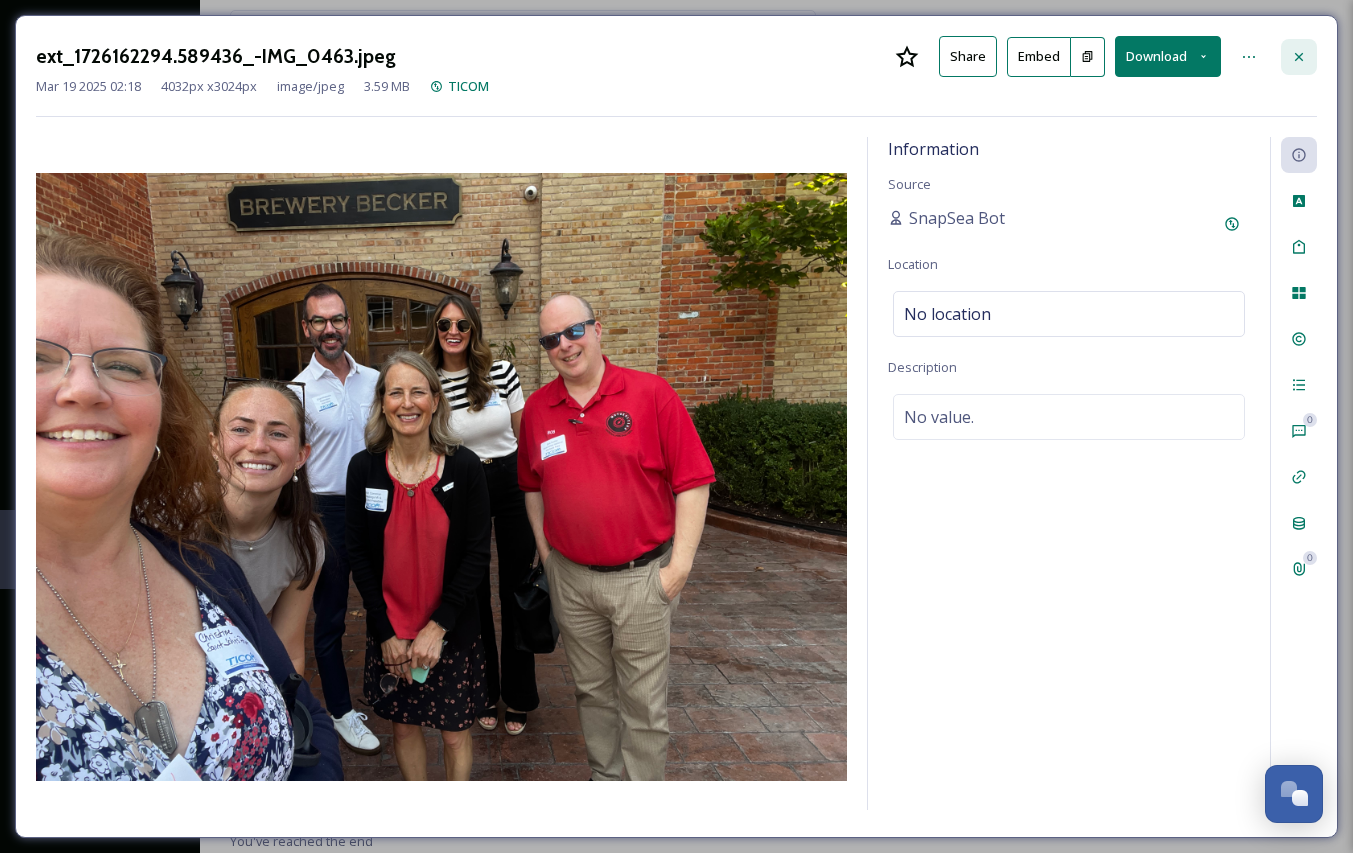 click at bounding box center [1299, 57] 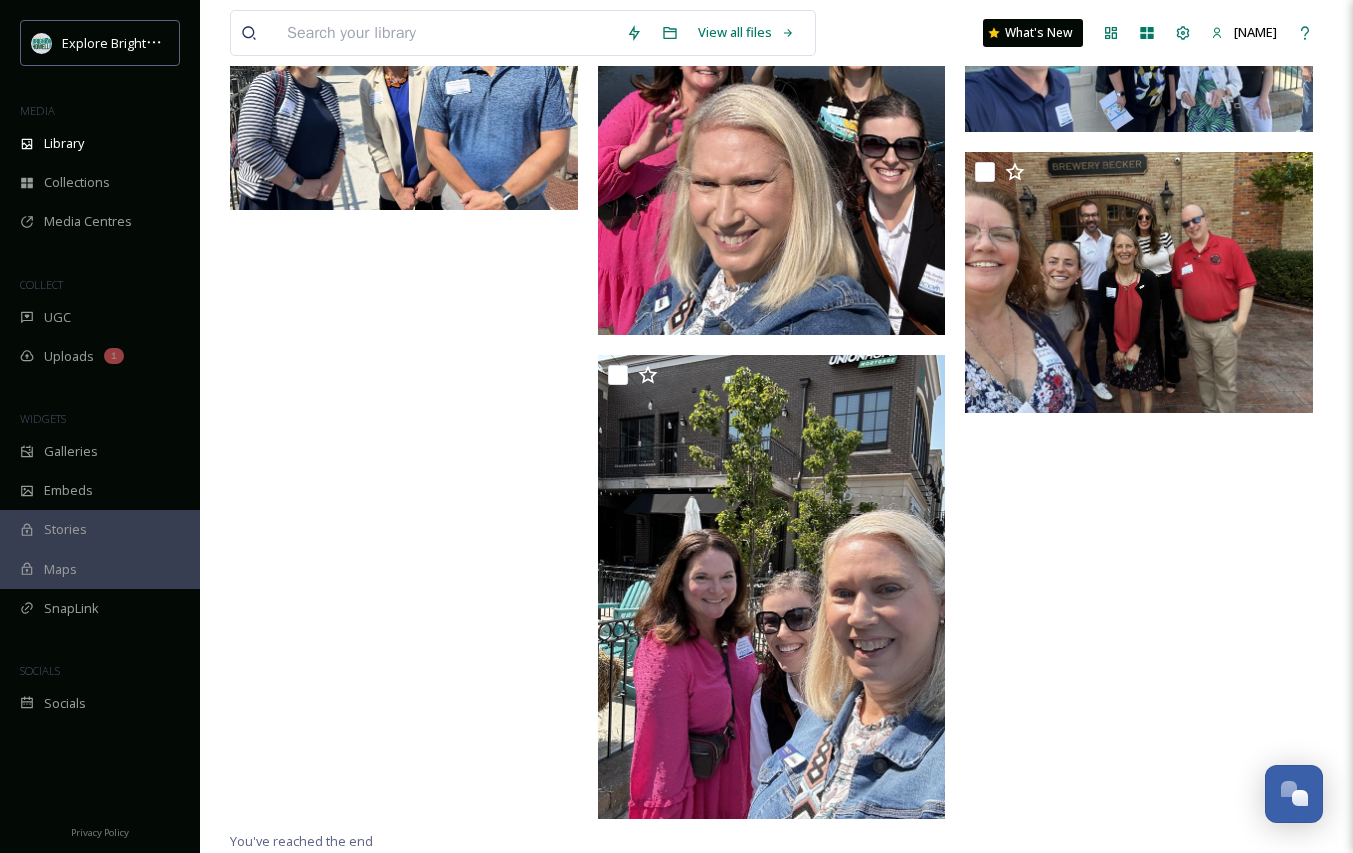 scroll, scrollTop: 0, scrollLeft: 0, axis: both 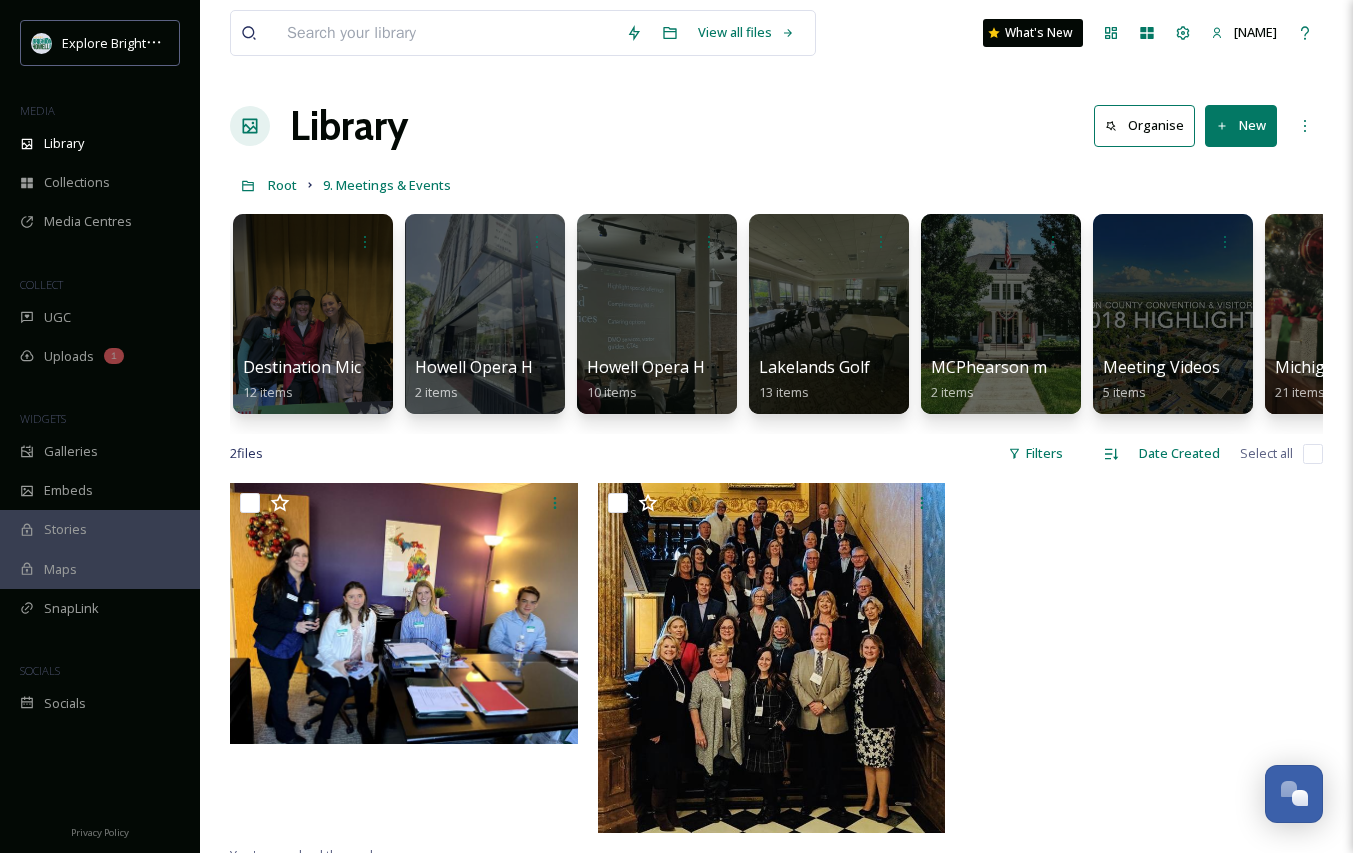 click on "Library Organise New" at bounding box center (776, 126) 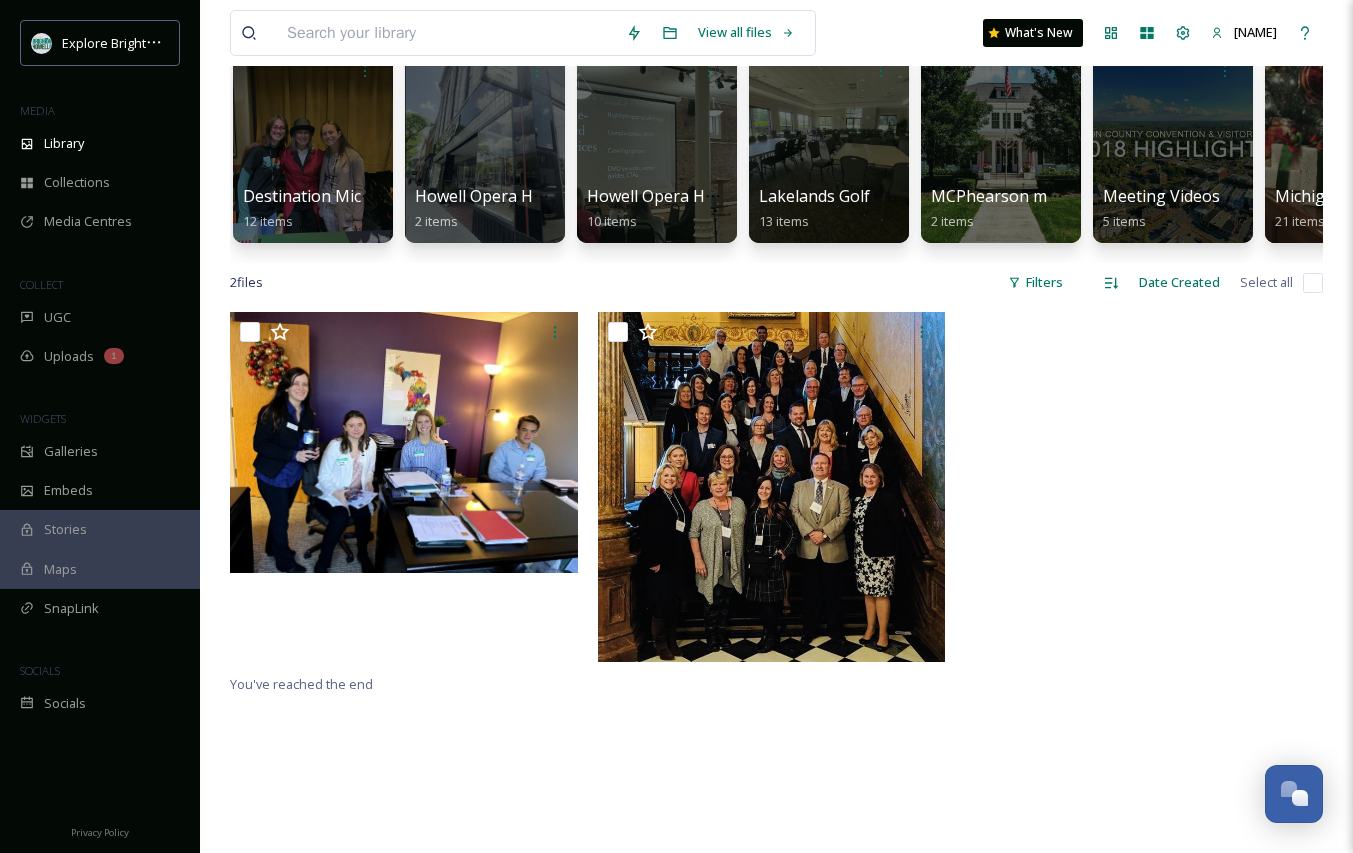 scroll, scrollTop: 0, scrollLeft: 0, axis: both 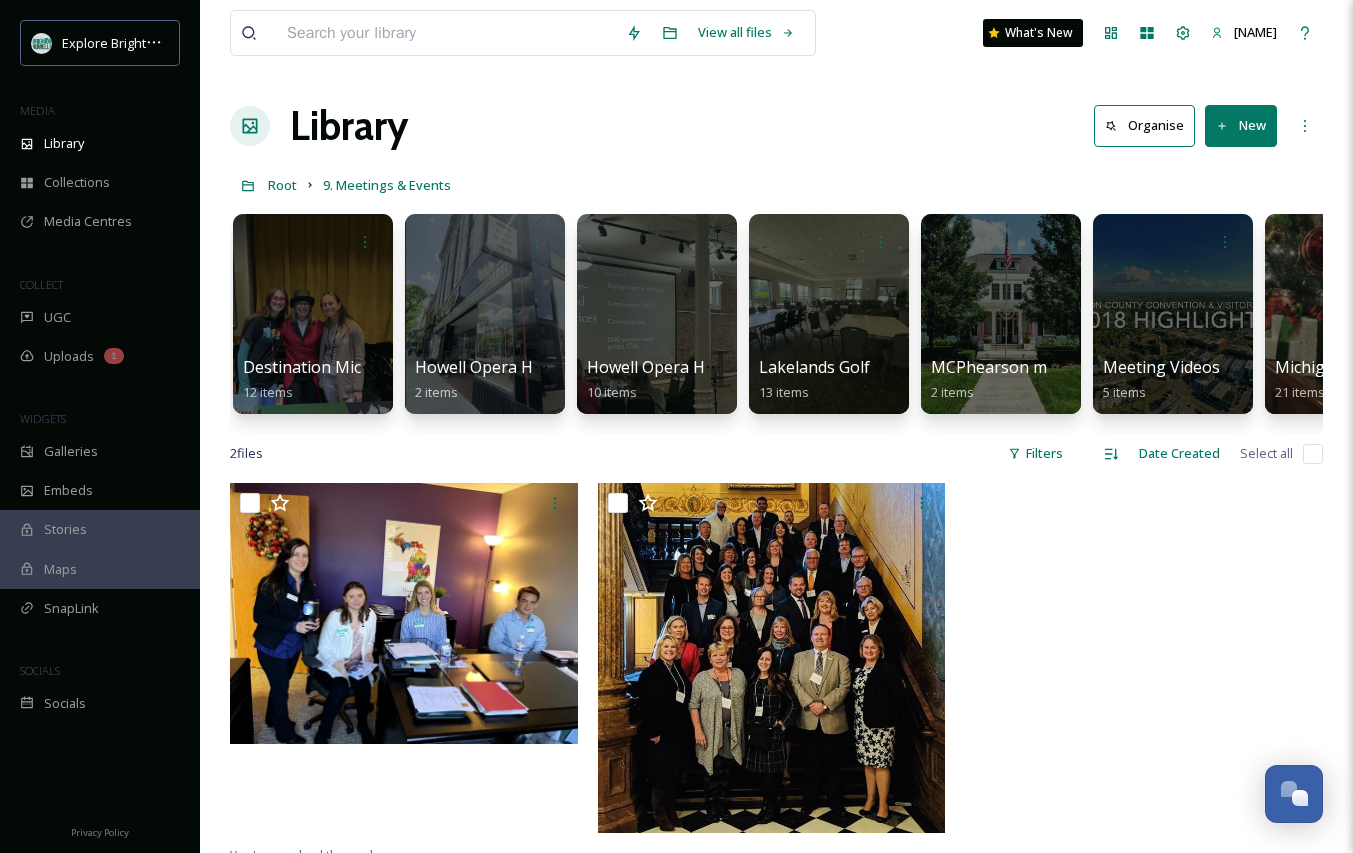 click on "Library Organise New" at bounding box center (776, 126) 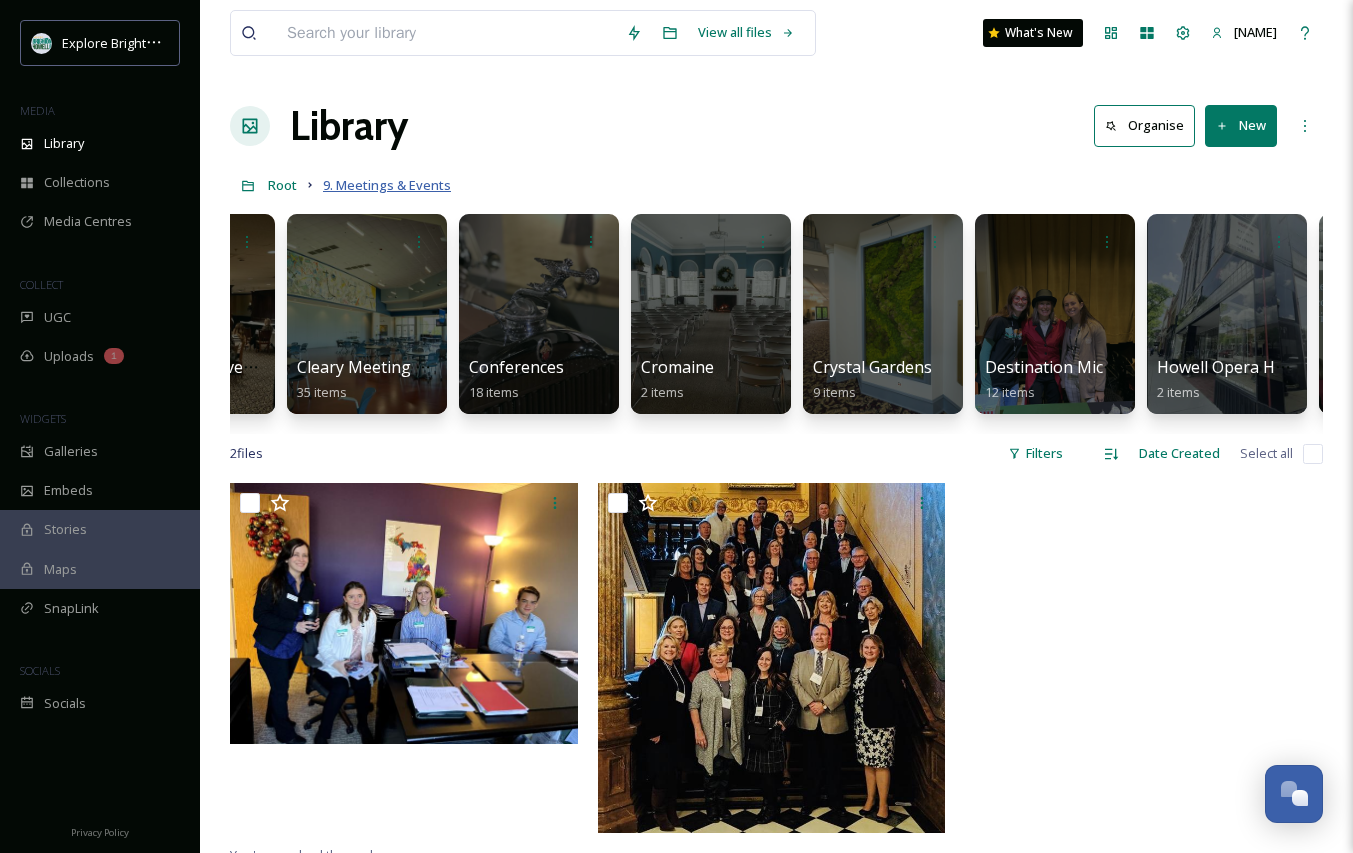scroll, scrollTop: 0, scrollLeft: 1701, axis: horizontal 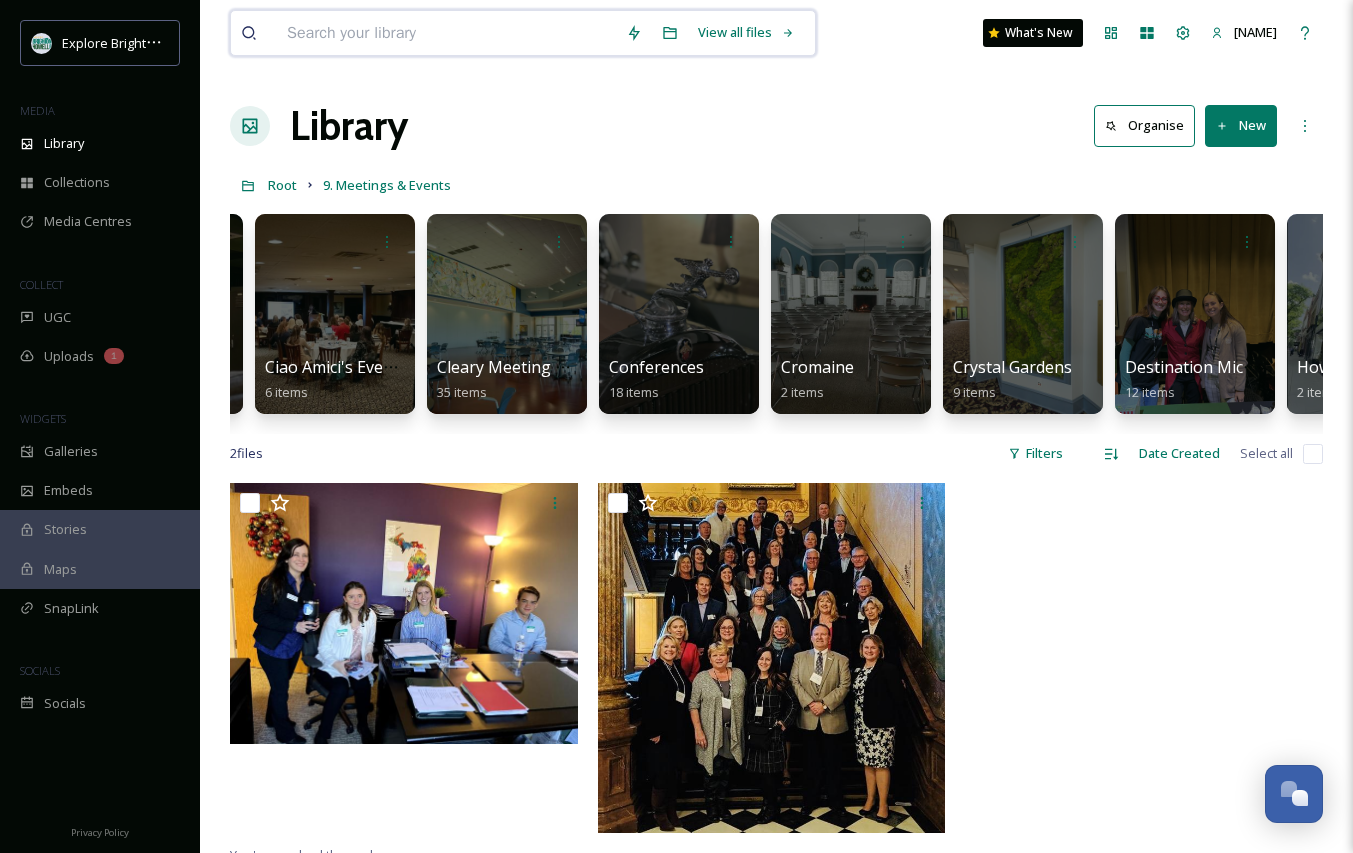 click at bounding box center (446, 33) 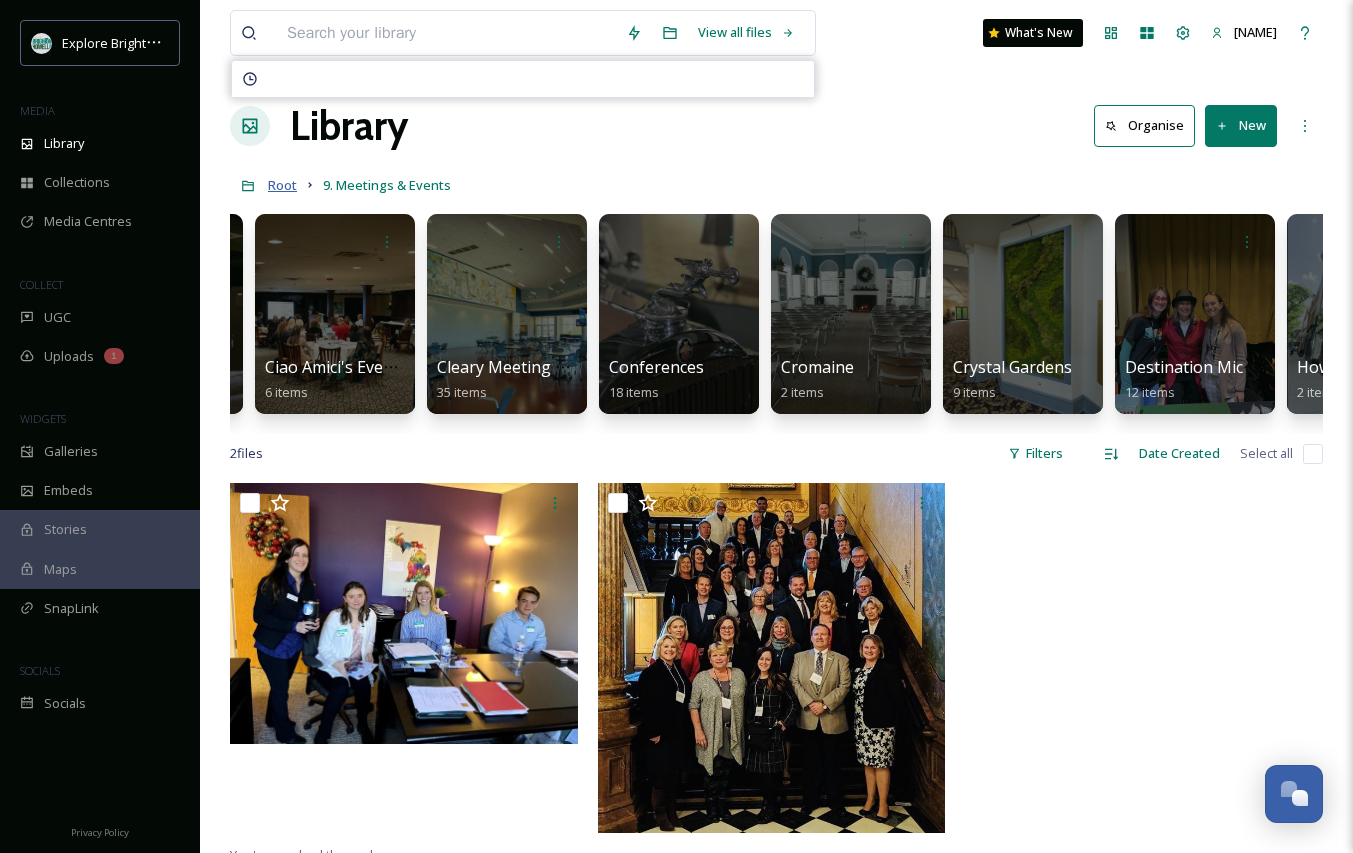 click on "Root" at bounding box center [282, 185] 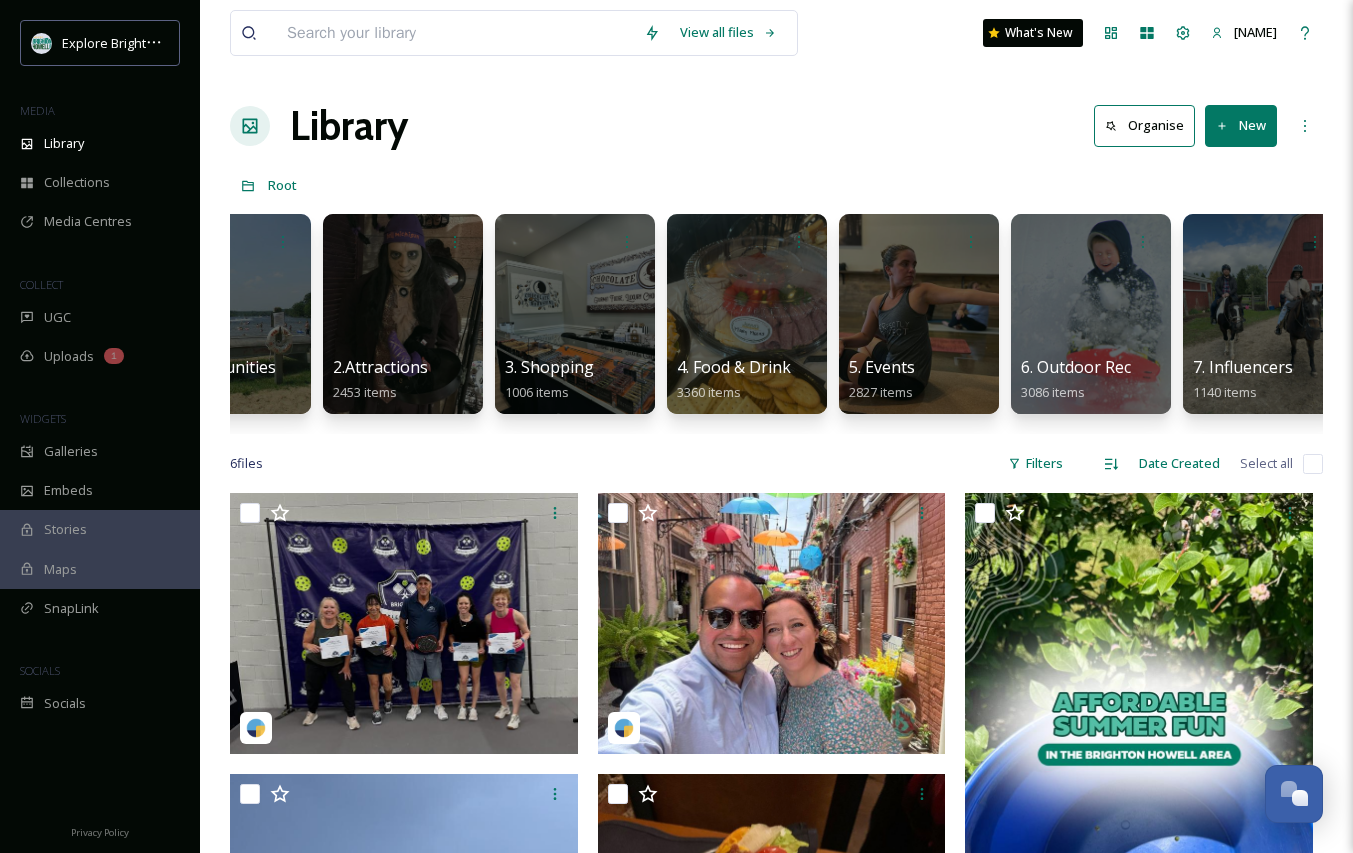 scroll, scrollTop: 0, scrollLeft: 0, axis: both 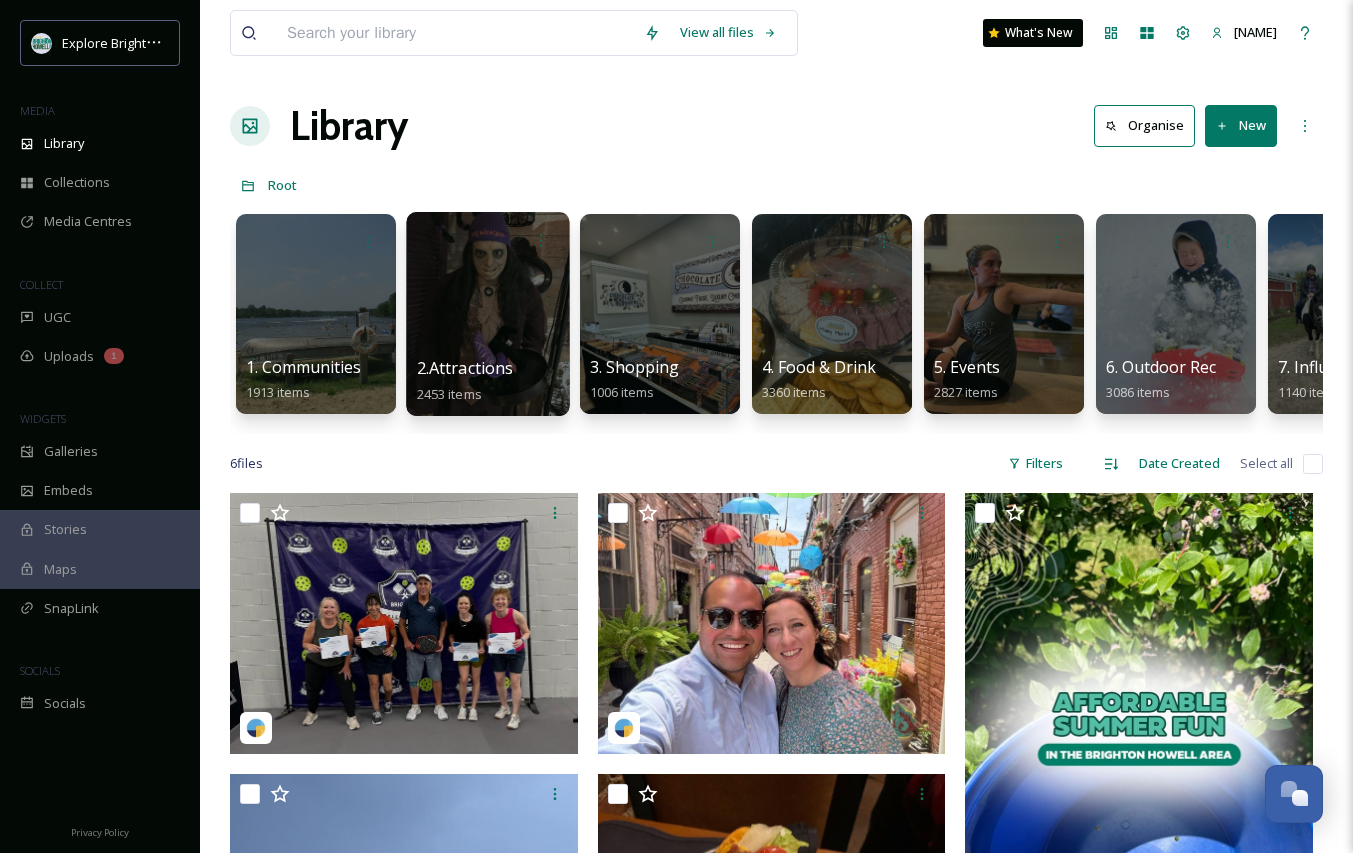 click at bounding box center (487, 314) 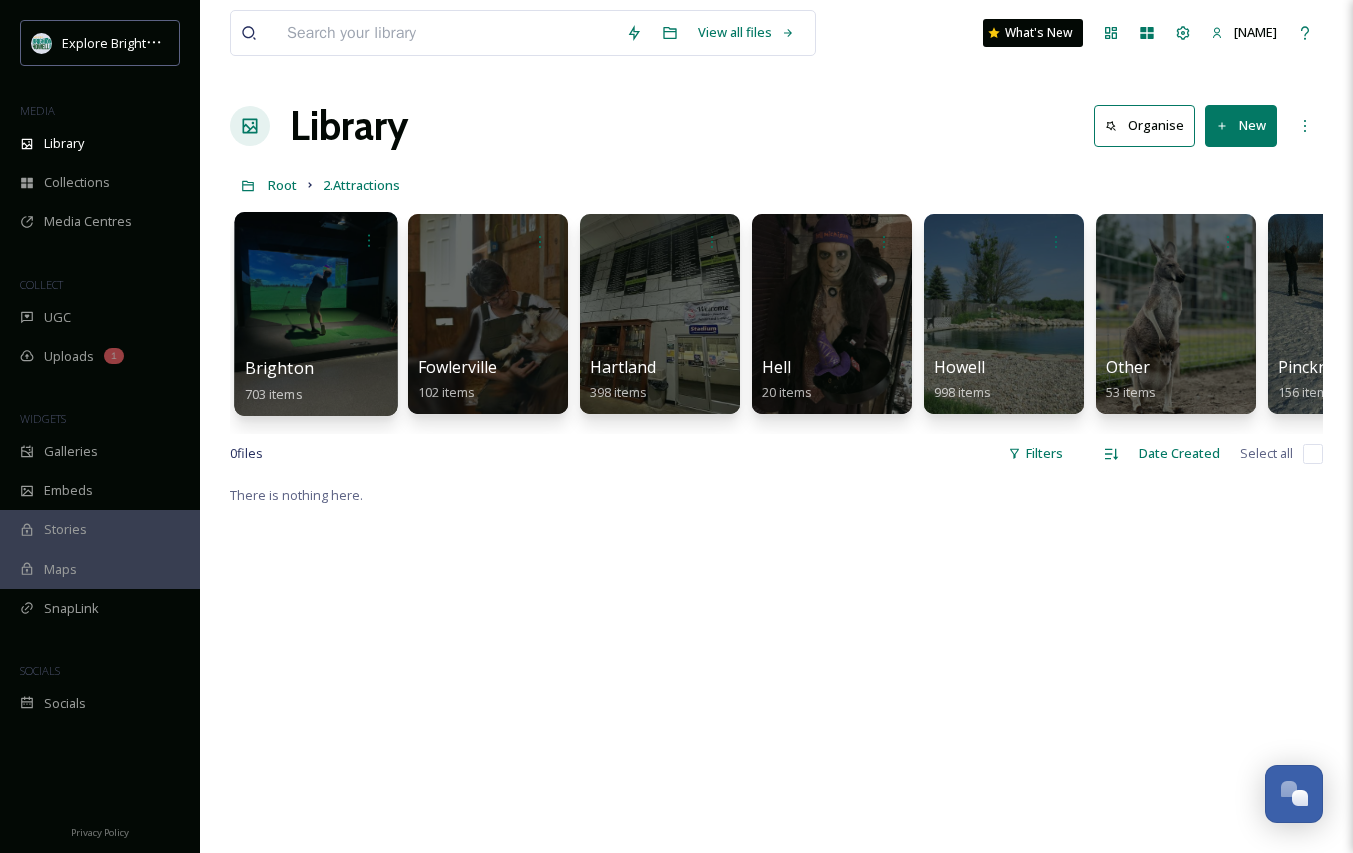 click at bounding box center [315, 314] 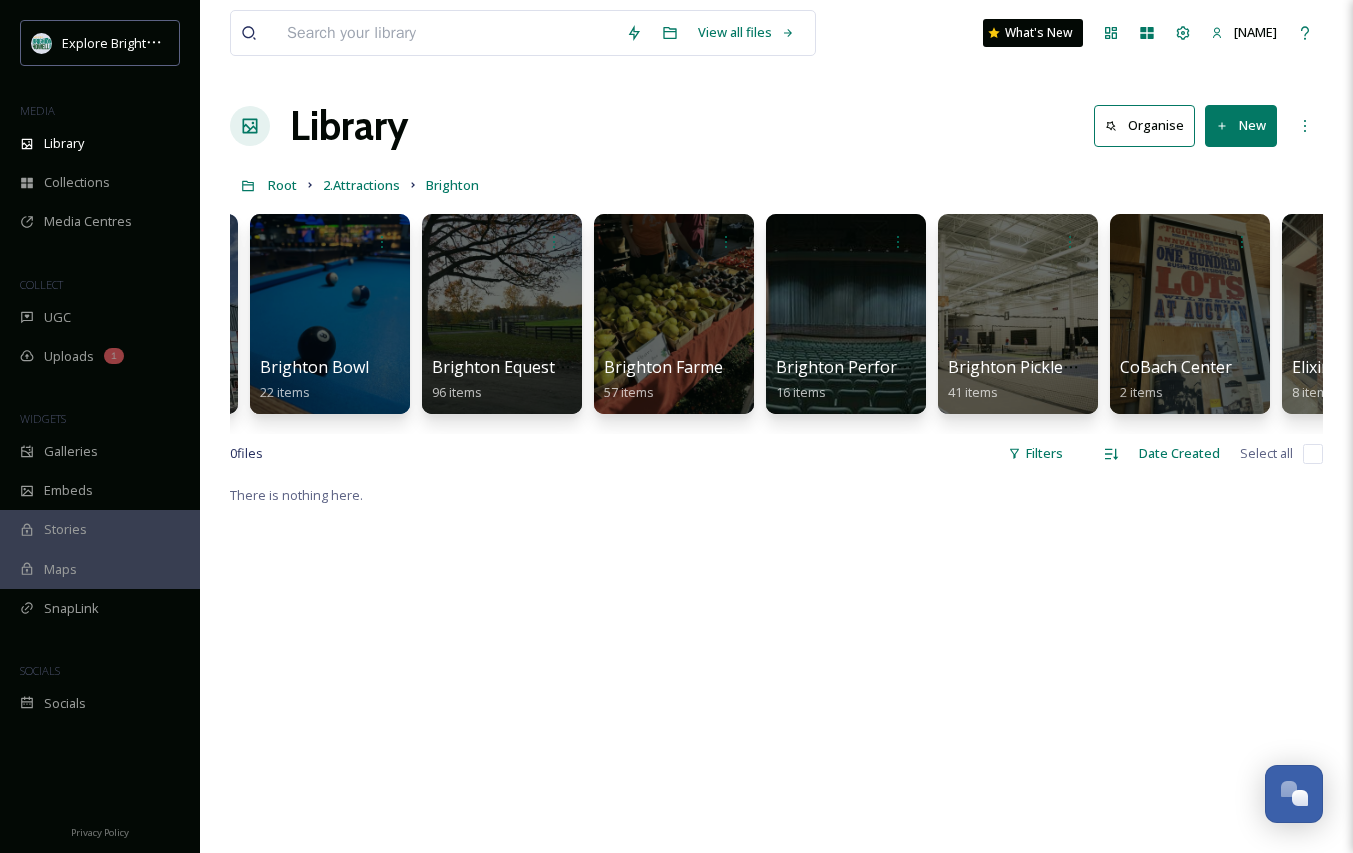 scroll, scrollTop: 0, scrollLeft: 298, axis: horizontal 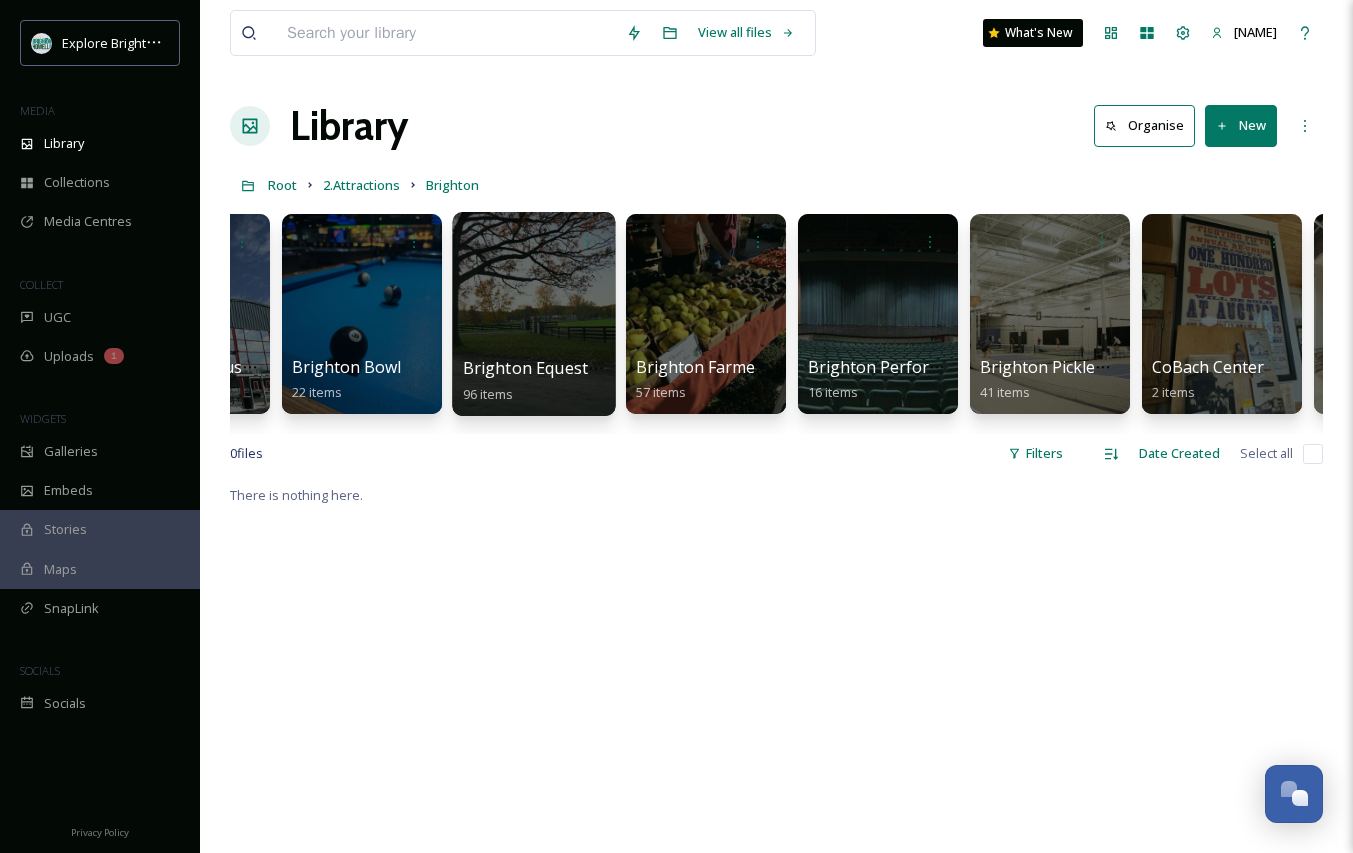 click on "Brighton Equestrian Center" at bounding box center [569, 368] 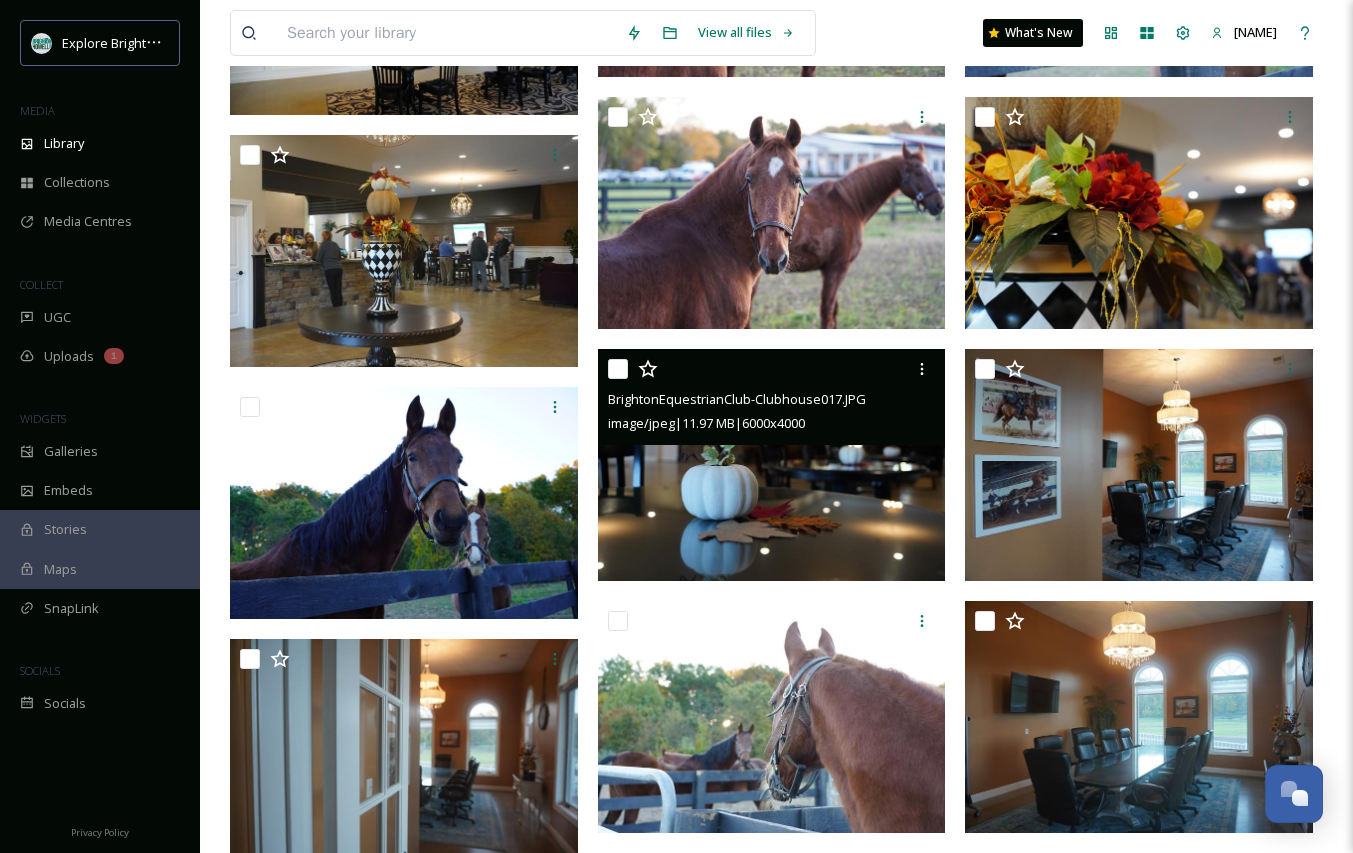 scroll, scrollTop: 3468, scrollLeft: 0, axis: vertical 